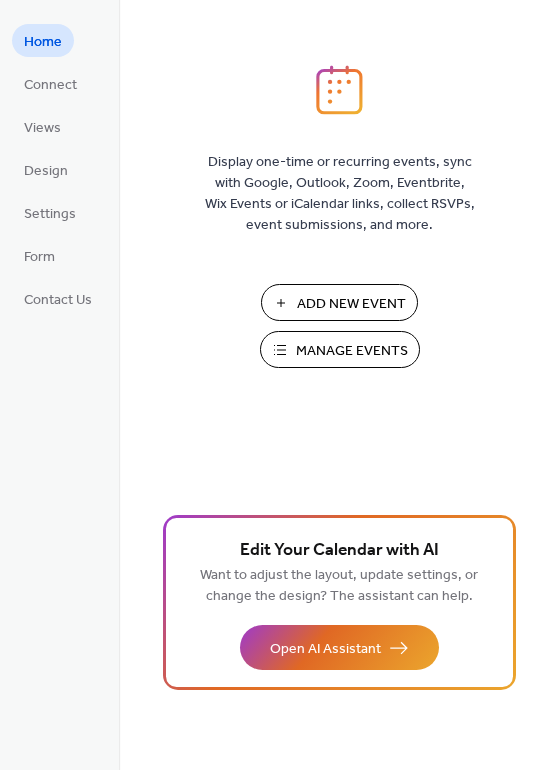 scroll, scrollTop: 0, scrollLeft: 0, axis: both 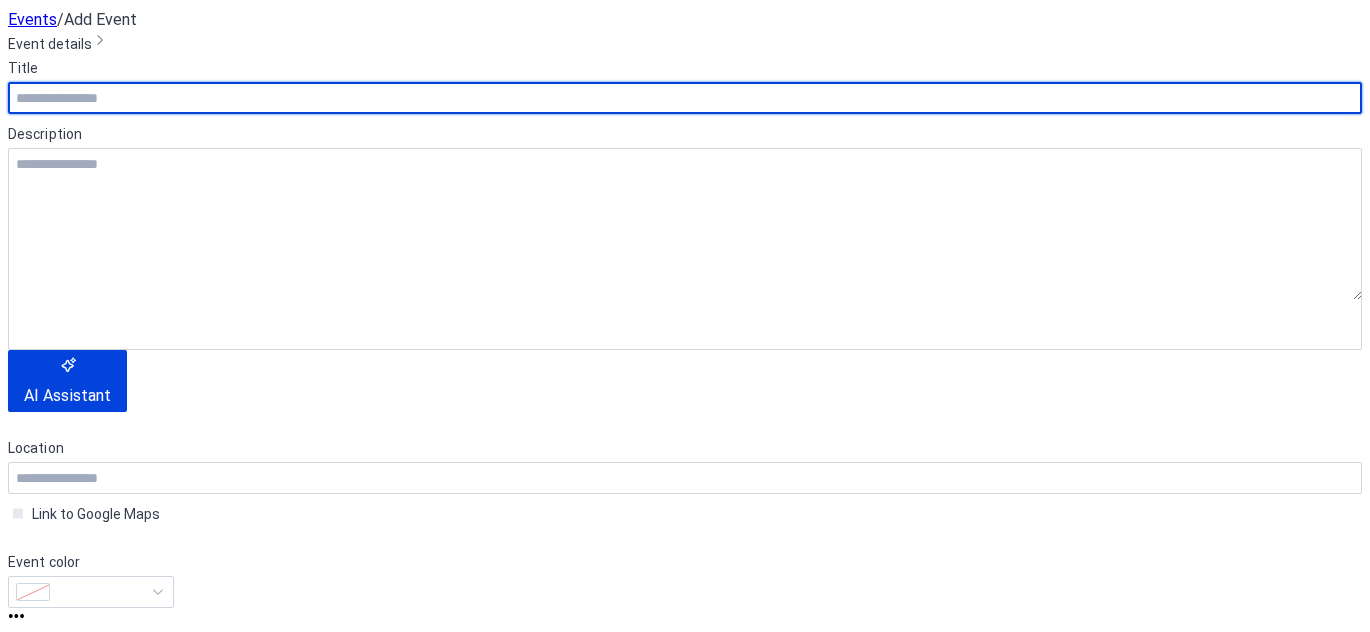 click at bounding box center [325, 175] 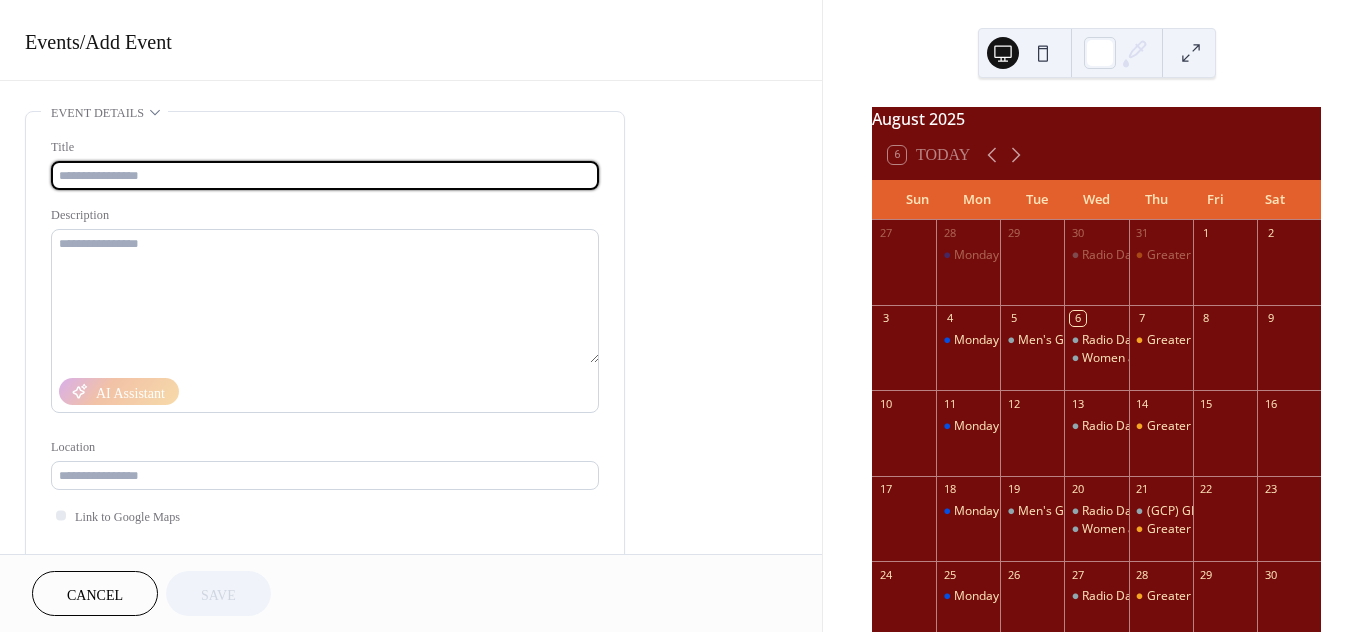 paste on "**********" 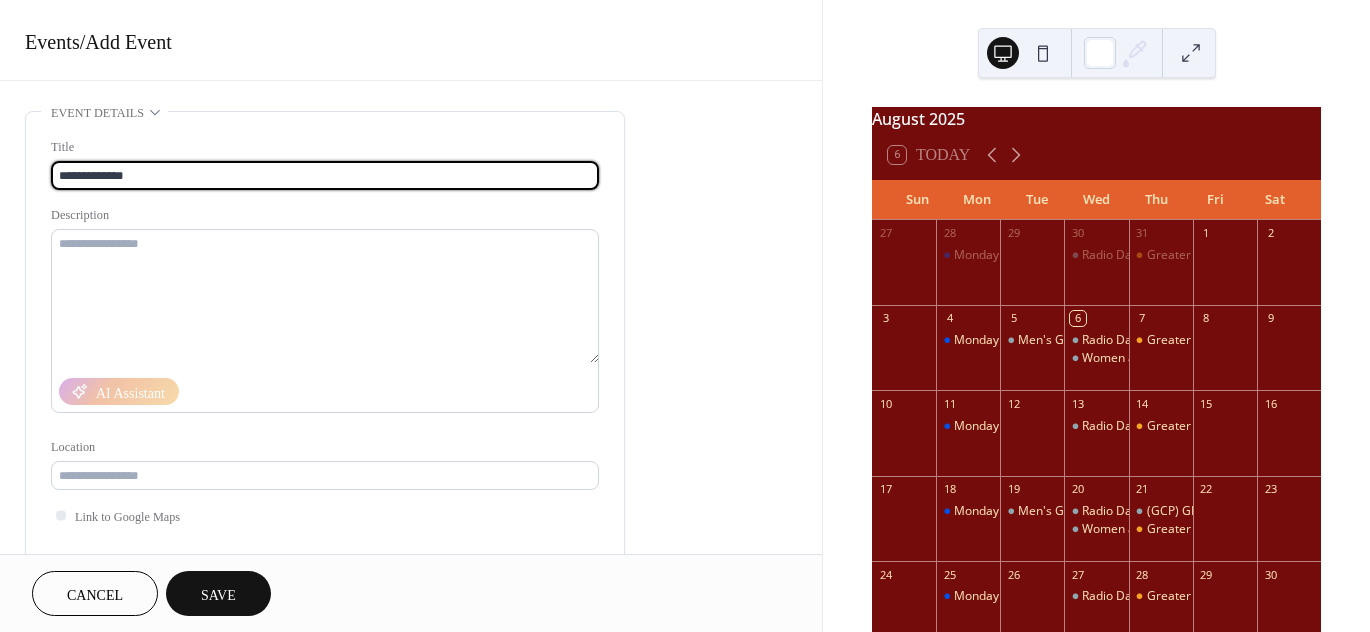 type on "**********" 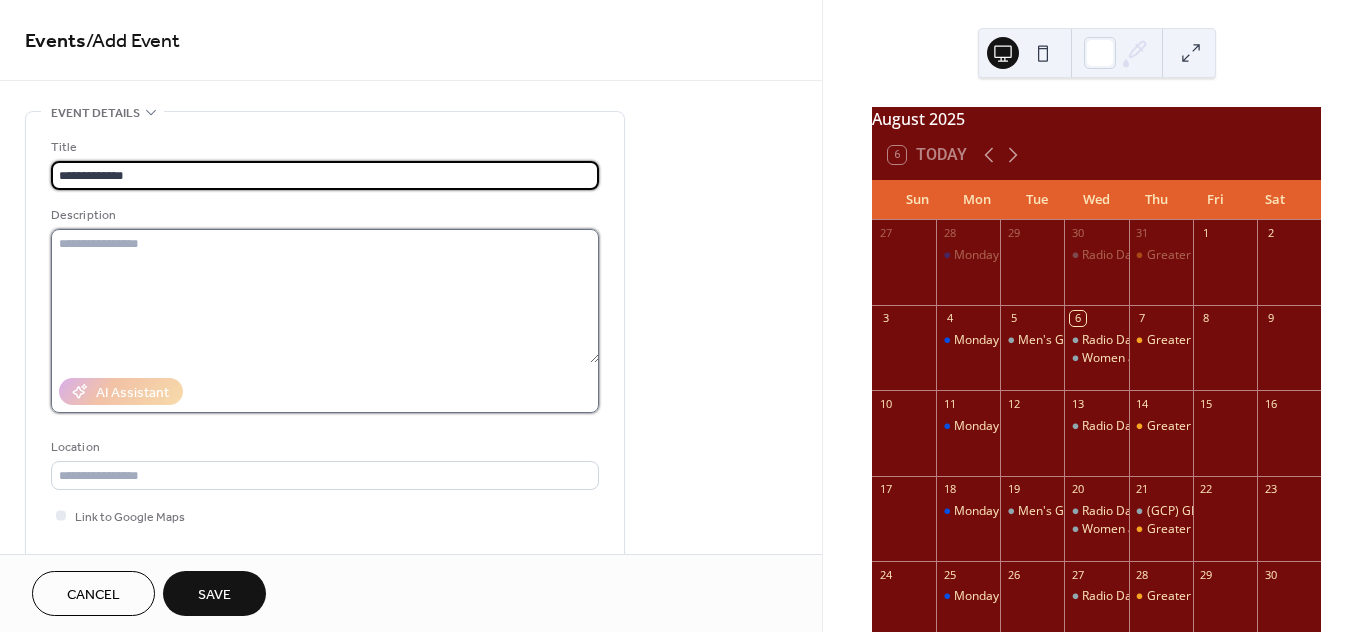 click at bounding box center (325, 296) 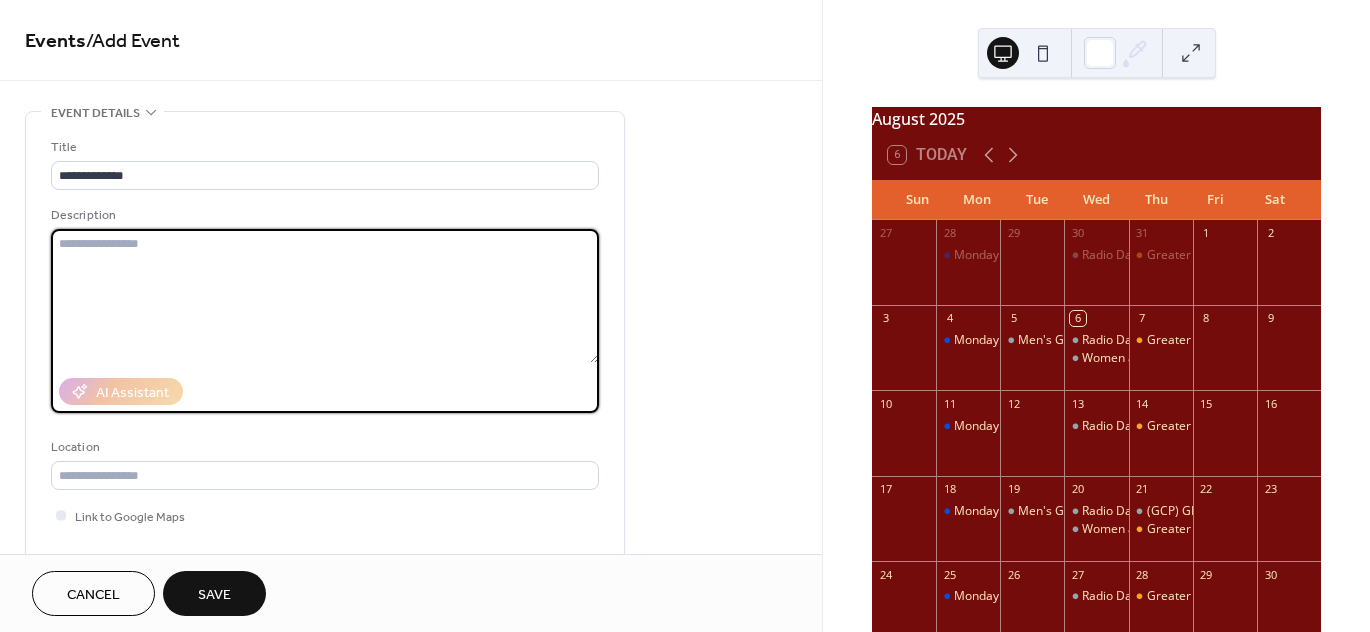 paste on "**********" 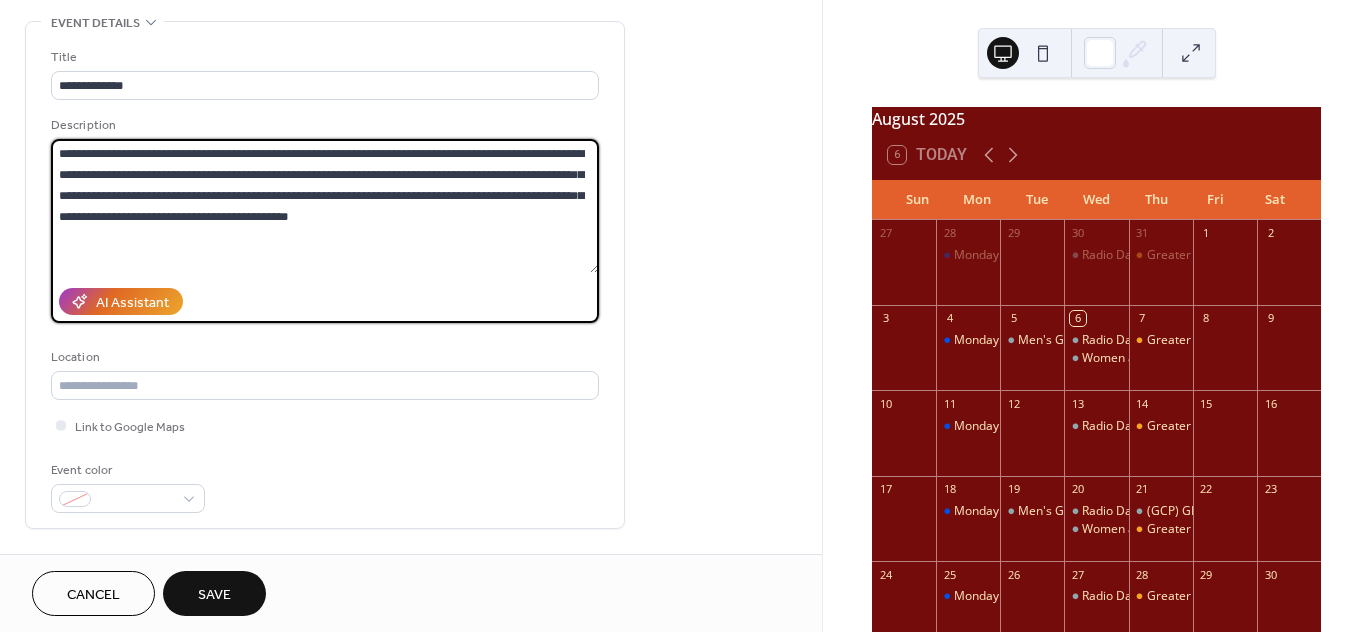 scroll, scrollTop: 91, scrollLeft: 0, axis: vertical 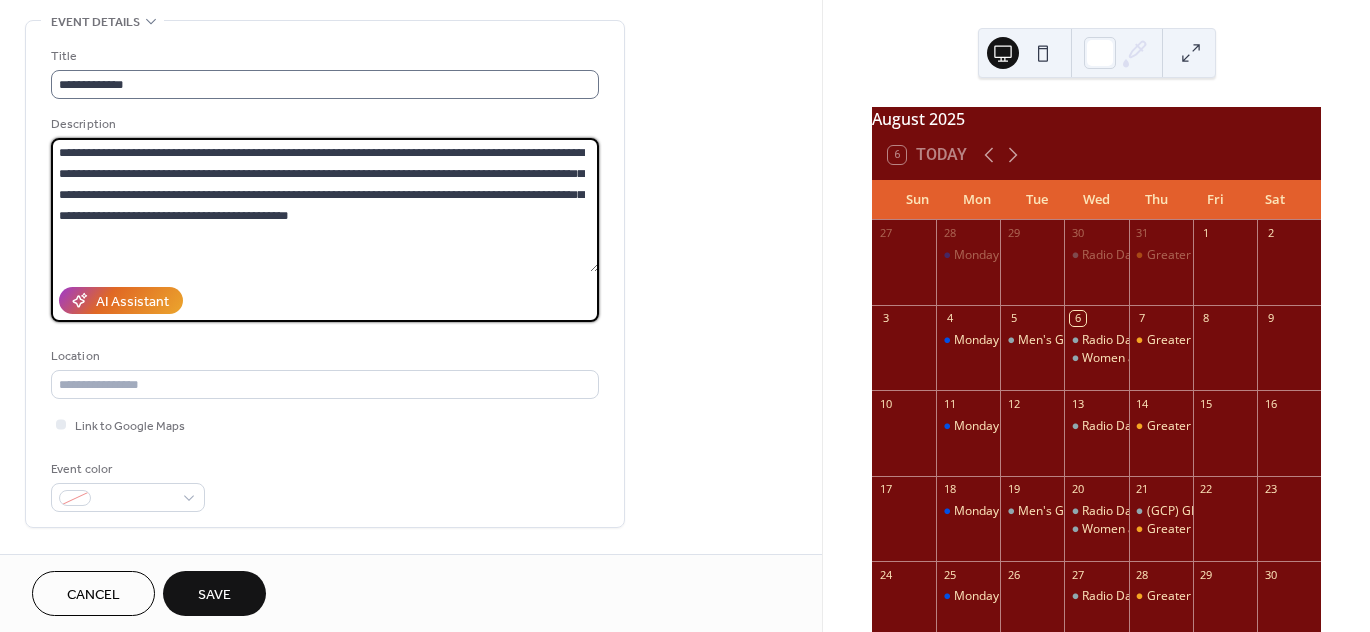 type on "**********" 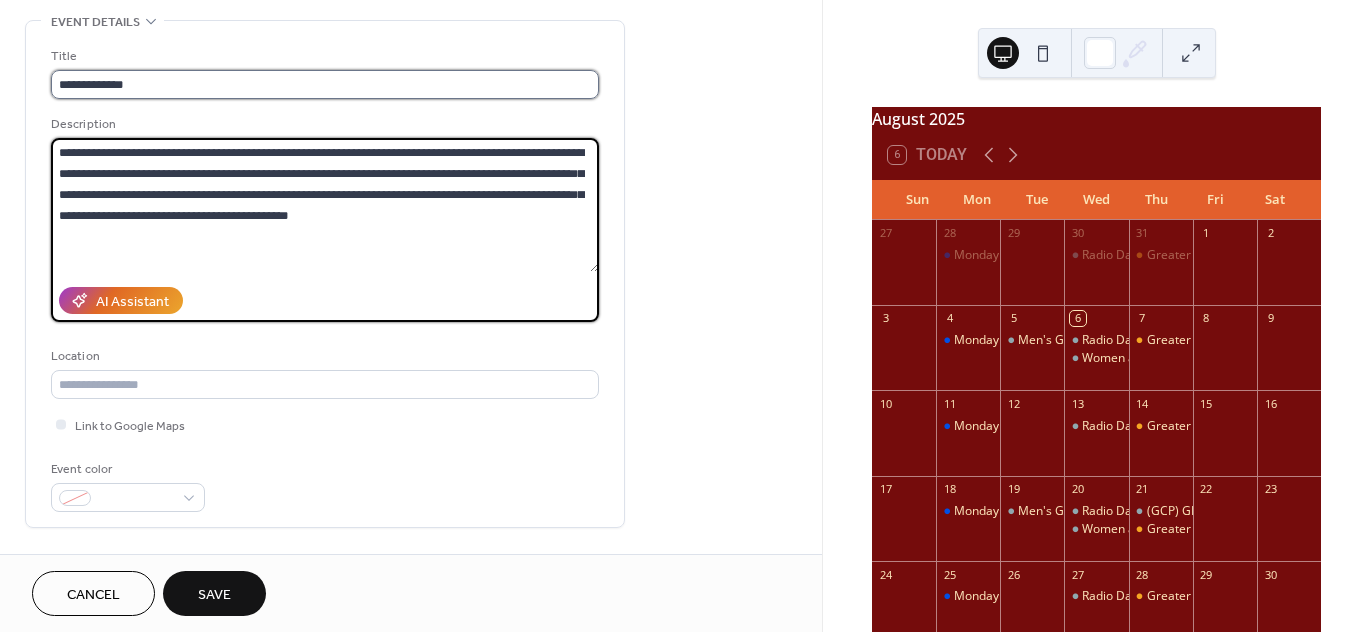 click on "**********" at bounding box center (325, 84) 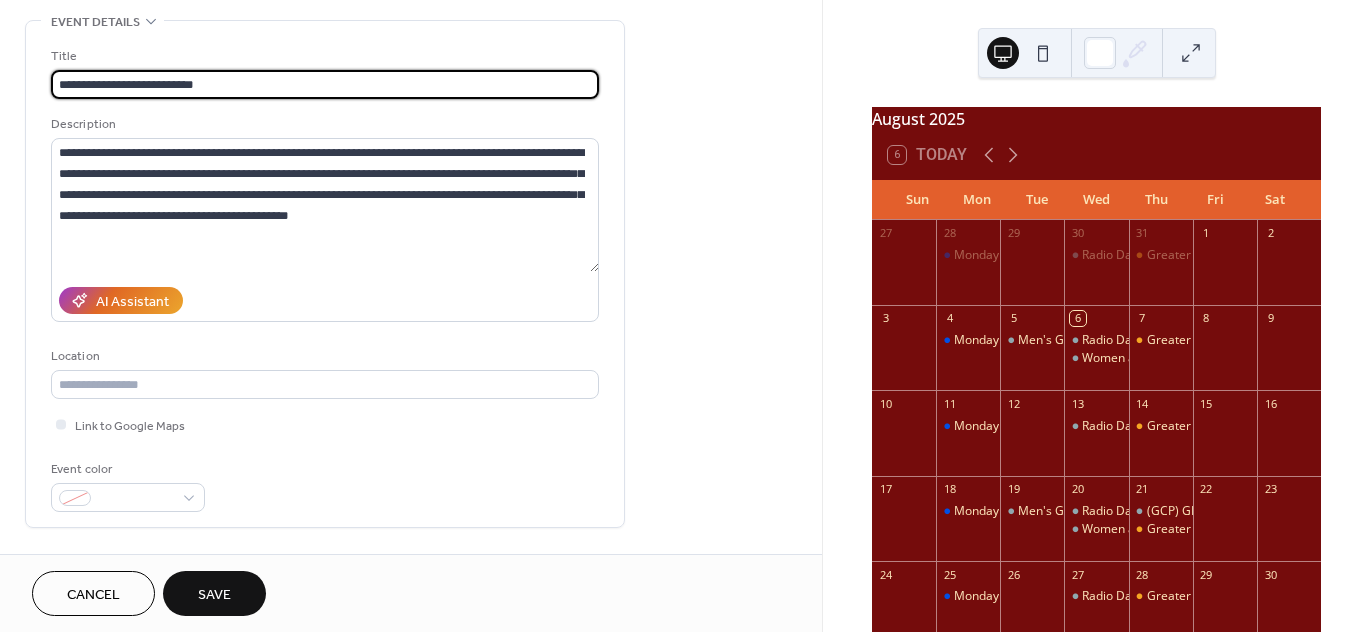 click on "**********" at bounding box center [325, 84] 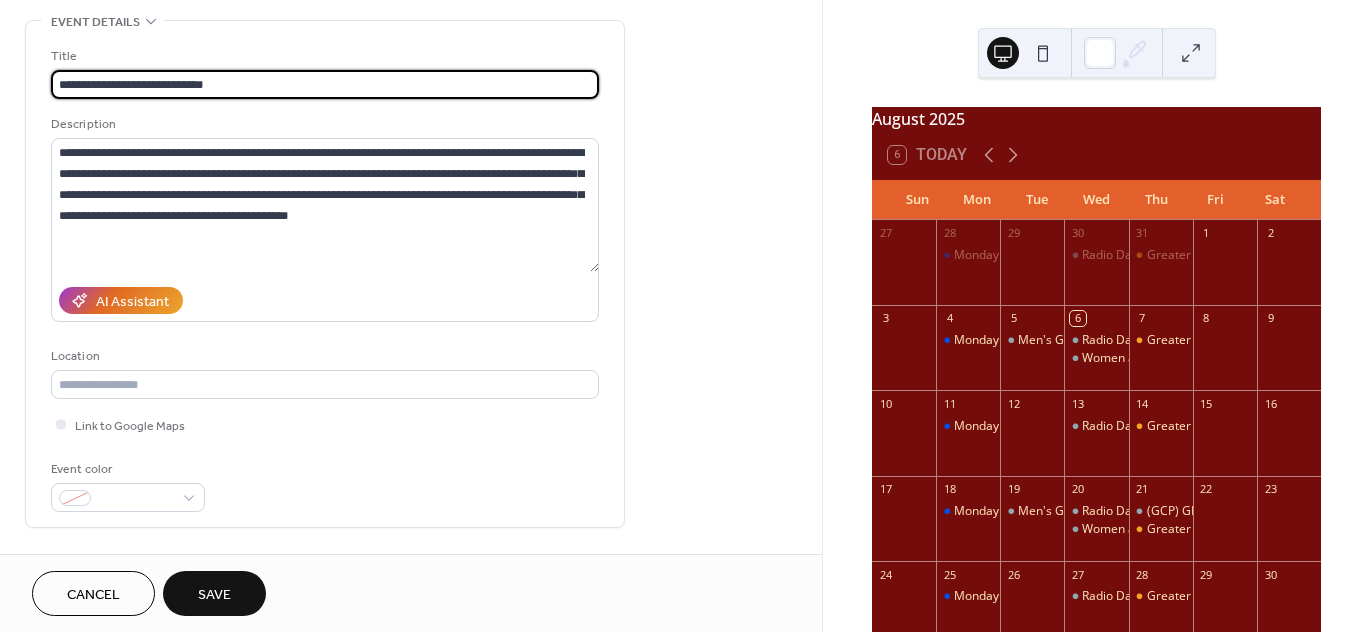 click on "**********" at bounding box center (325, 84) 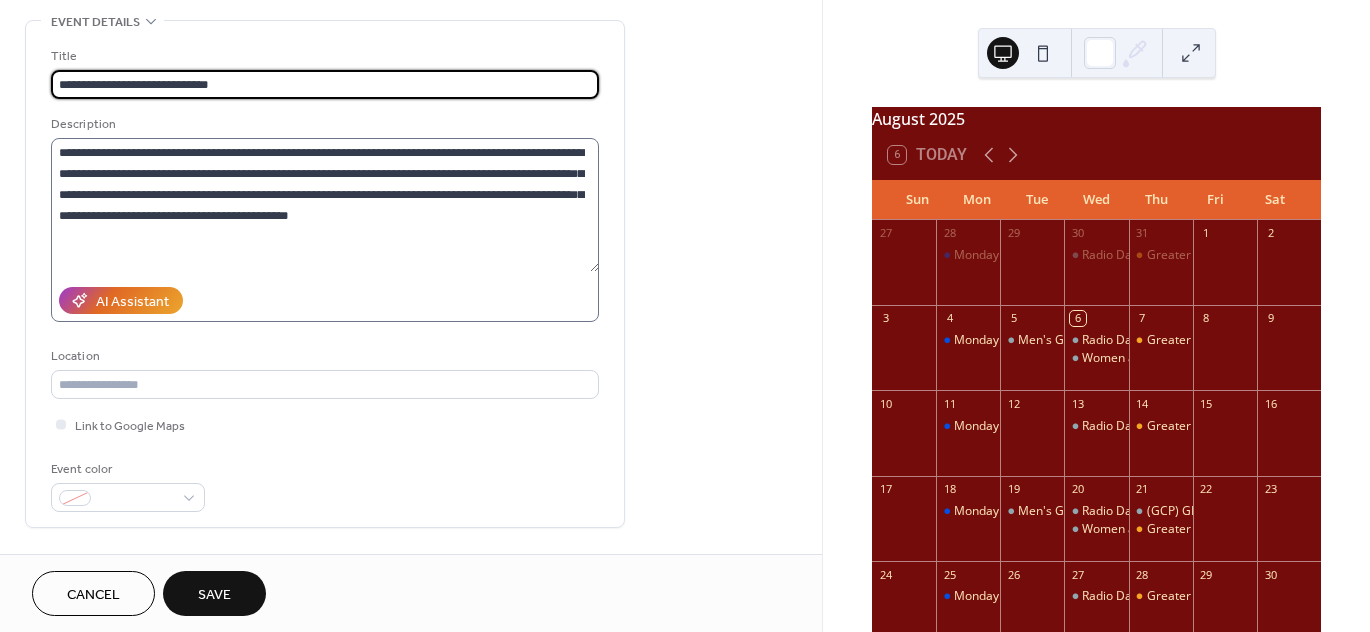 type on "**********" 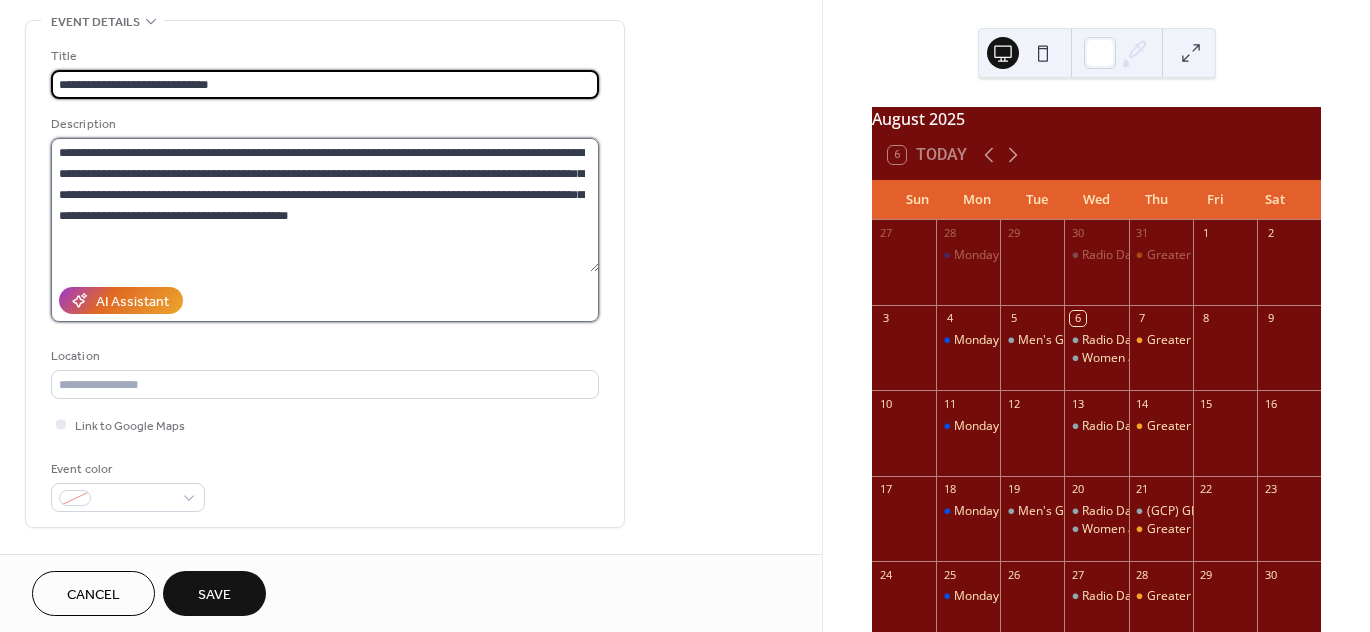 click on "**********" at bounding box center [325, 205] 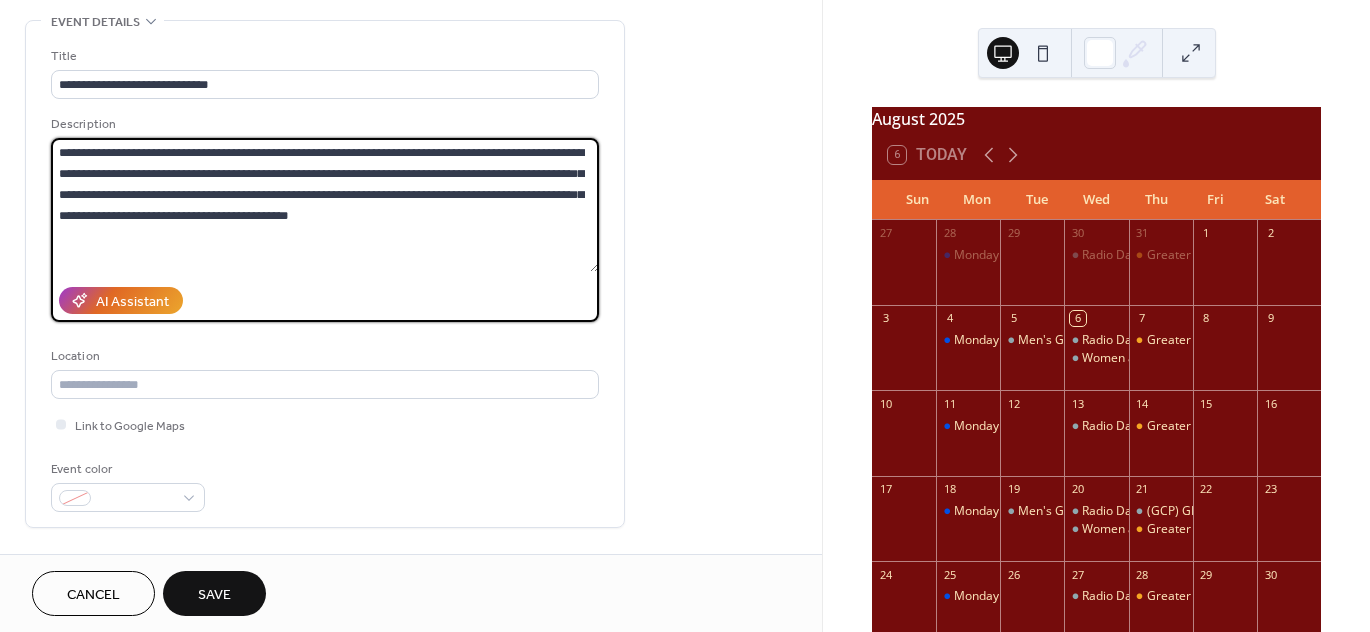 scroll, scrollTop: 150, scrollLeft: 0, axis: vertical 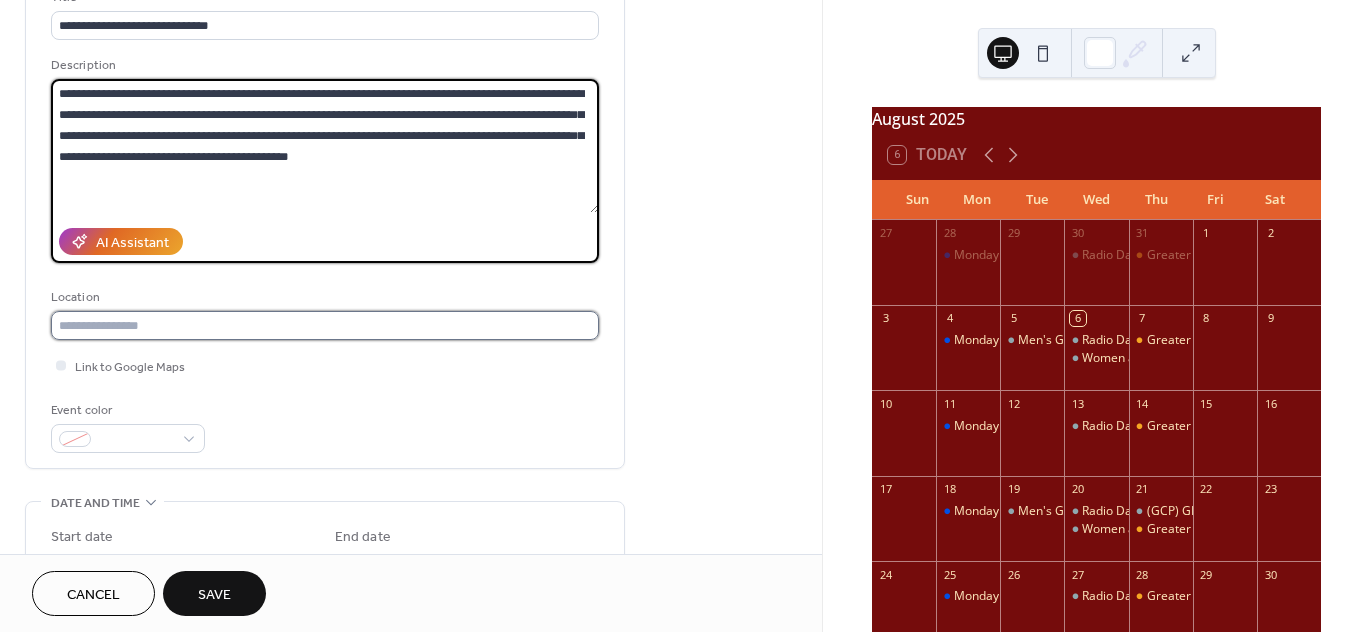 click at bounding box center (325, 325) 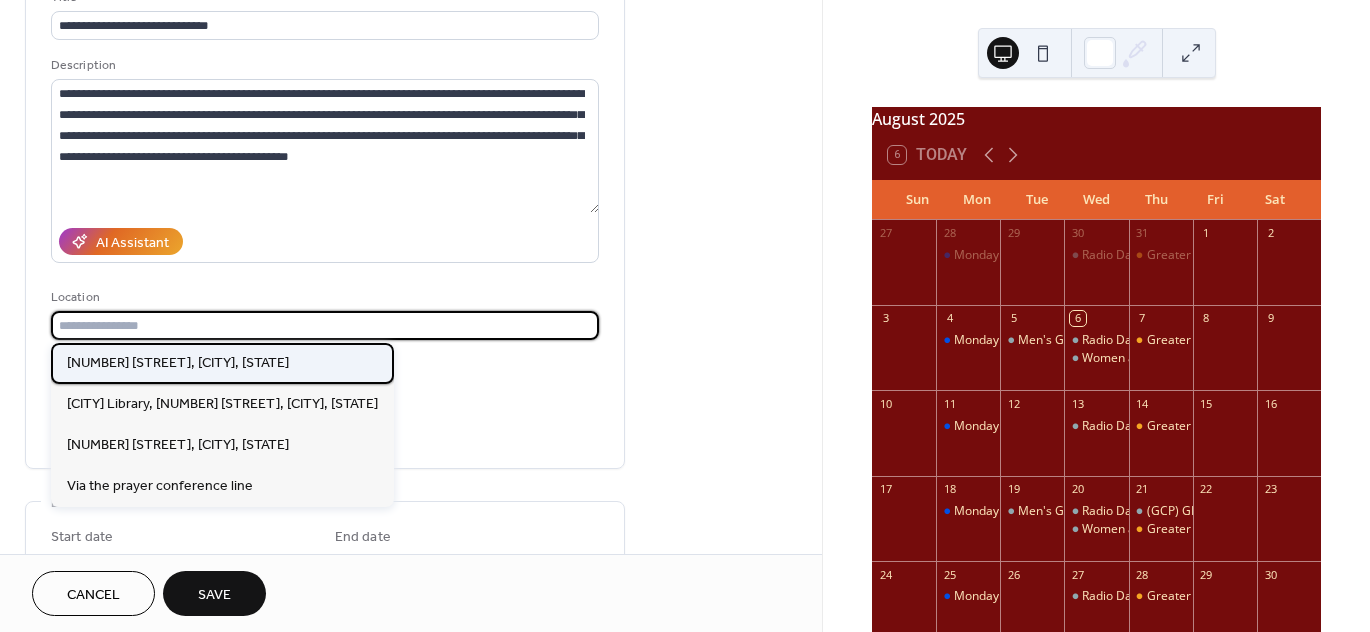 click on "[NUMBER] [STREET], [CITY], [STATE]" at bounding box center (178, 363) 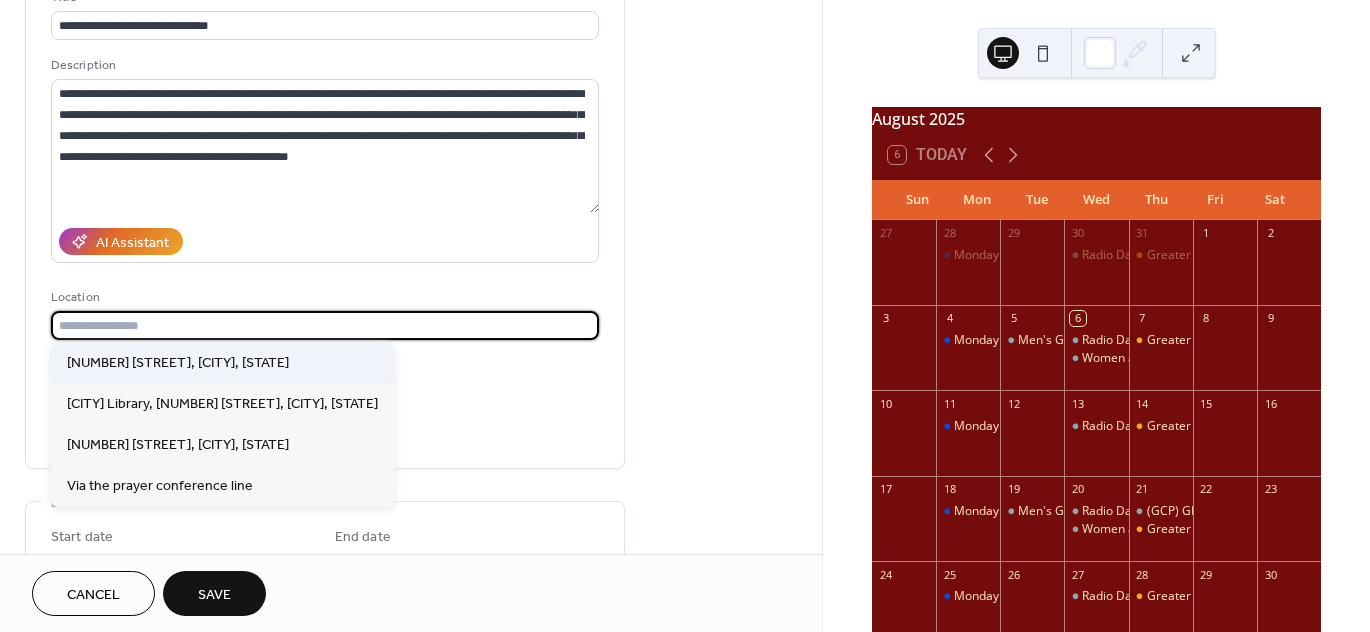 type on "**********" 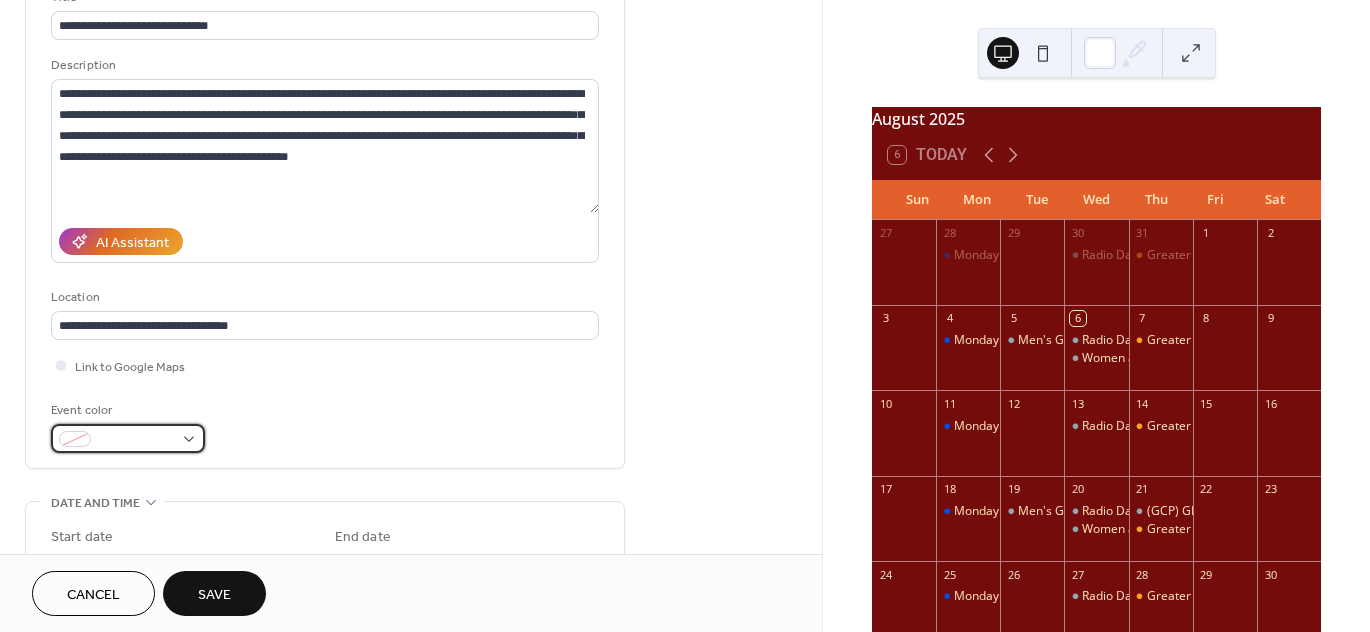 click at bounding box center [128, 438] 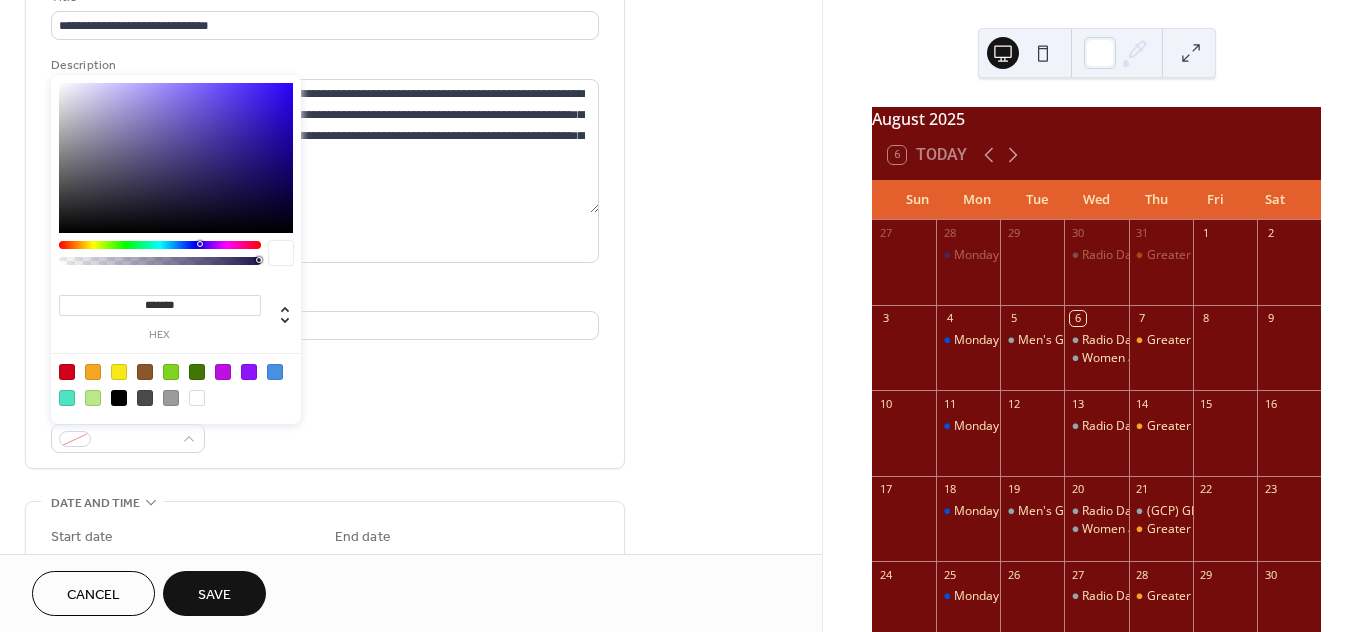 click on "******* hex" at bounding box center (176, 249) 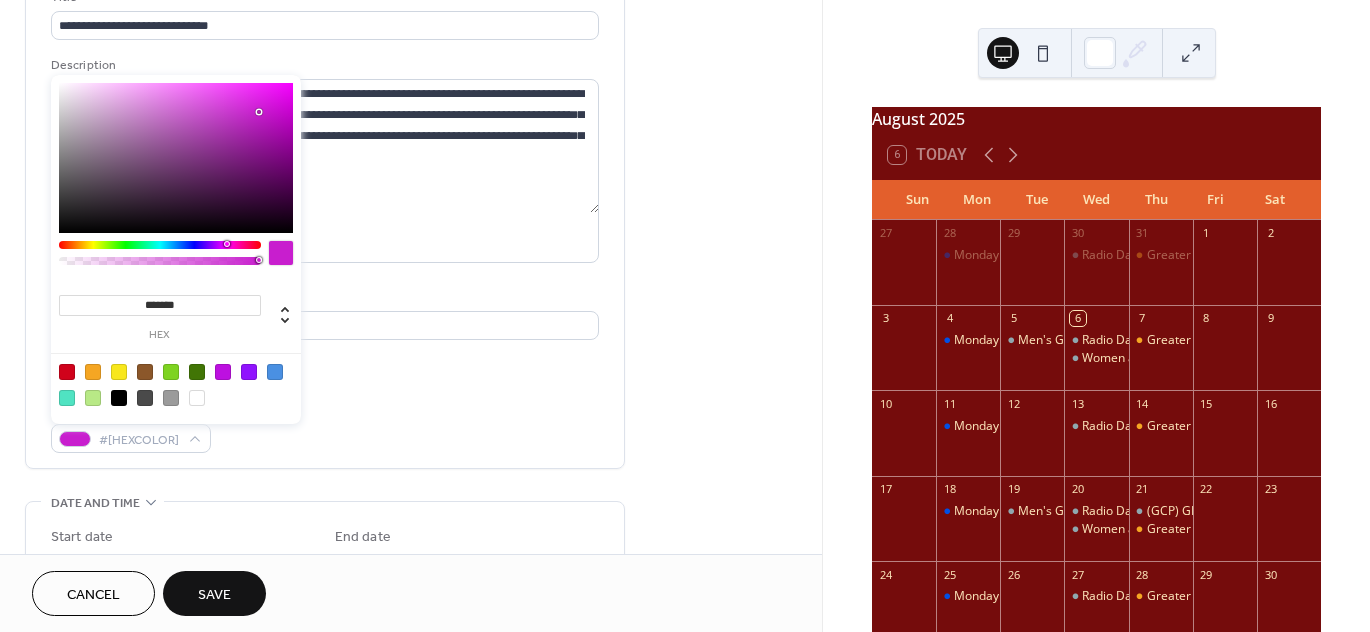 drag, startPoint x: 260, startPoint y: 112, endPoint x: 231, endPoint y: 68, distance: 52.69725 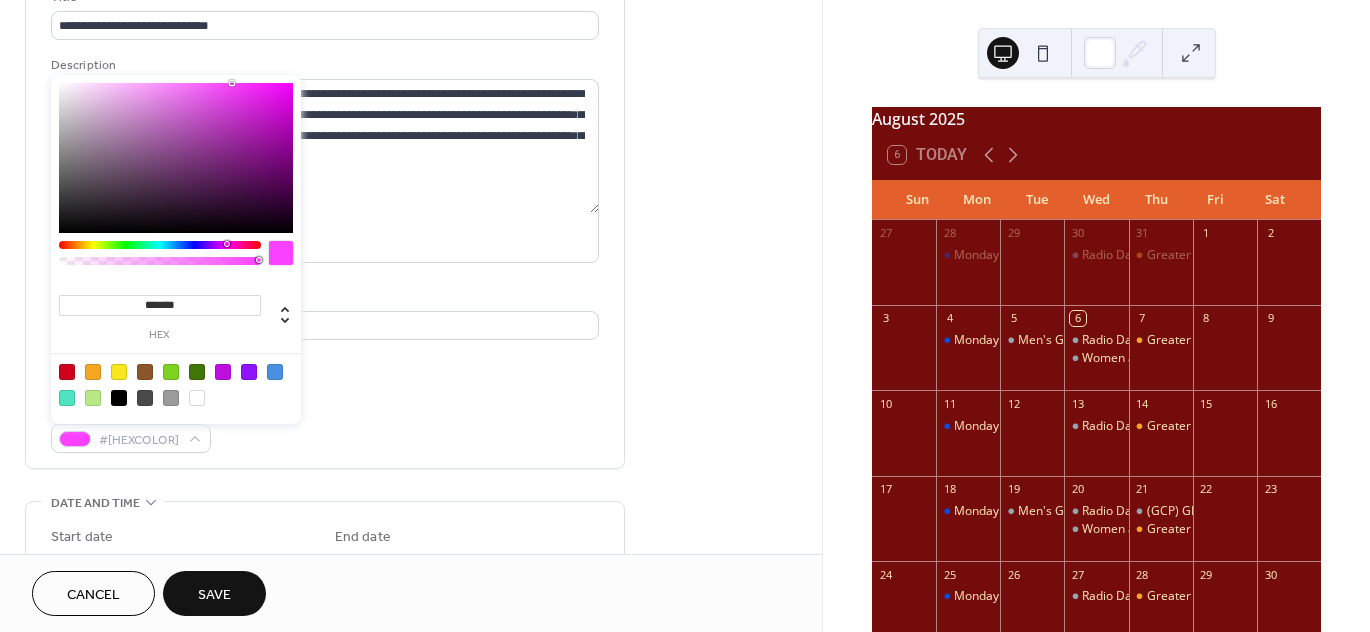 click on "**********" at bounding box center (325, 220) 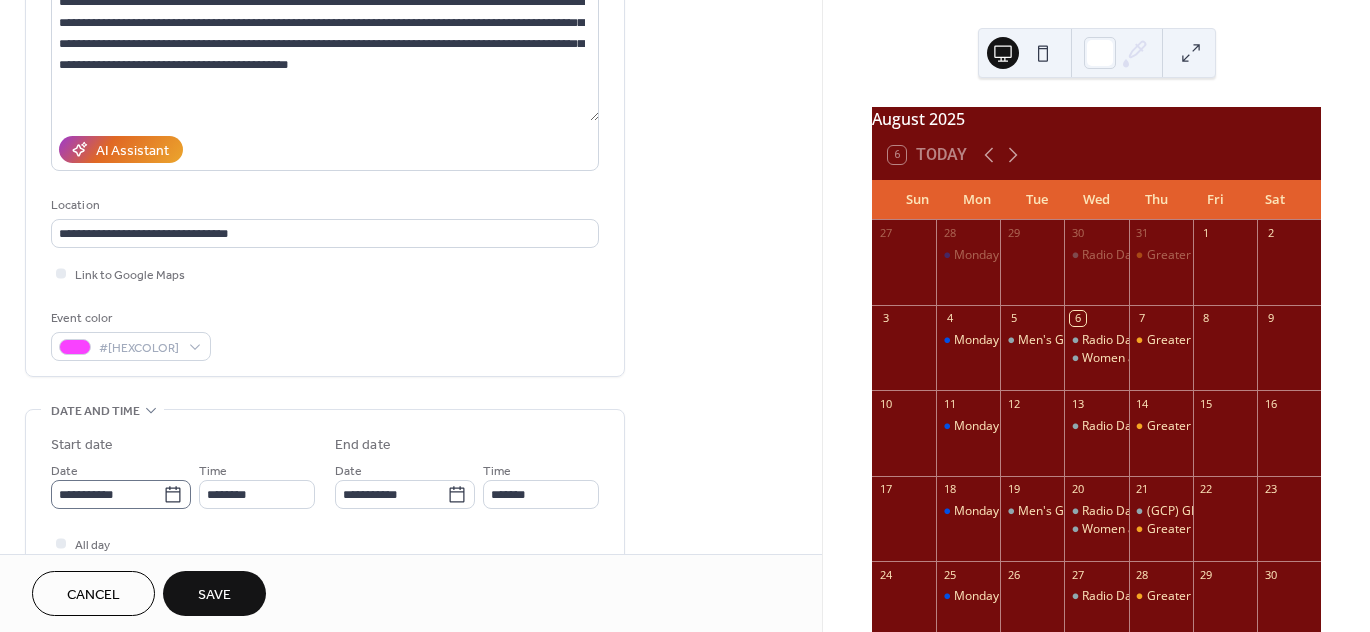 scroll, scrollTop: 240, scrollLeft: 0, axis: vertical 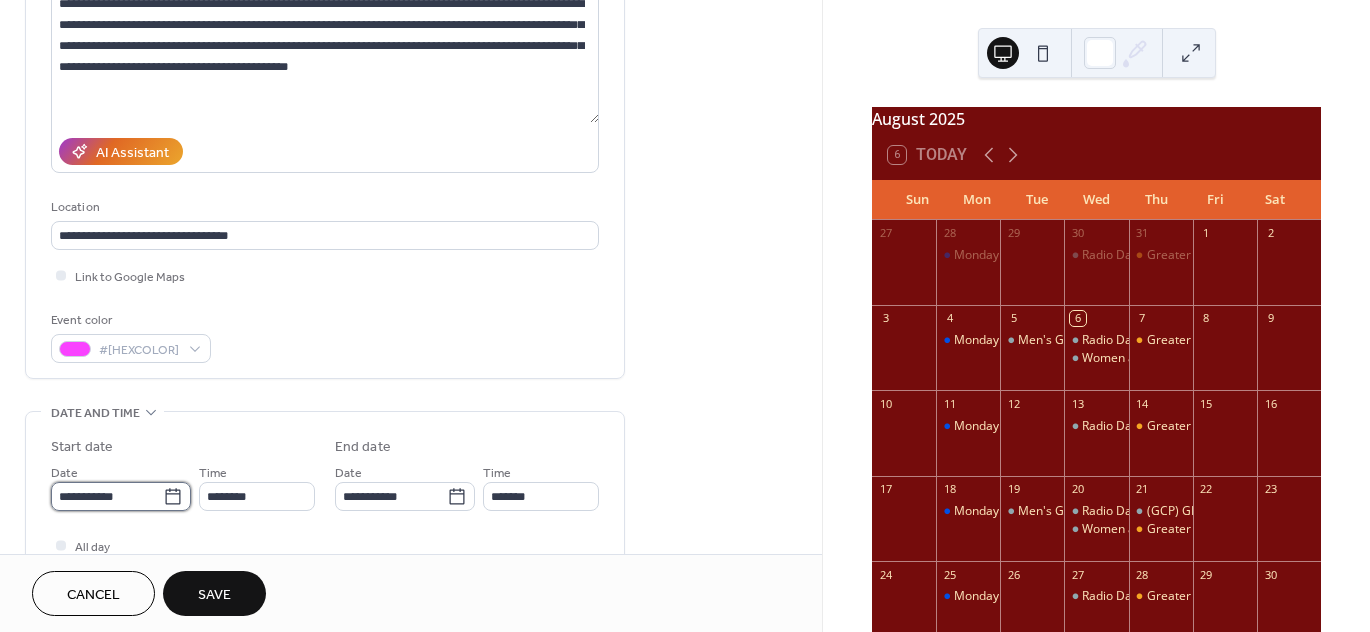 click on "**********" at bounding box center (107, 496) 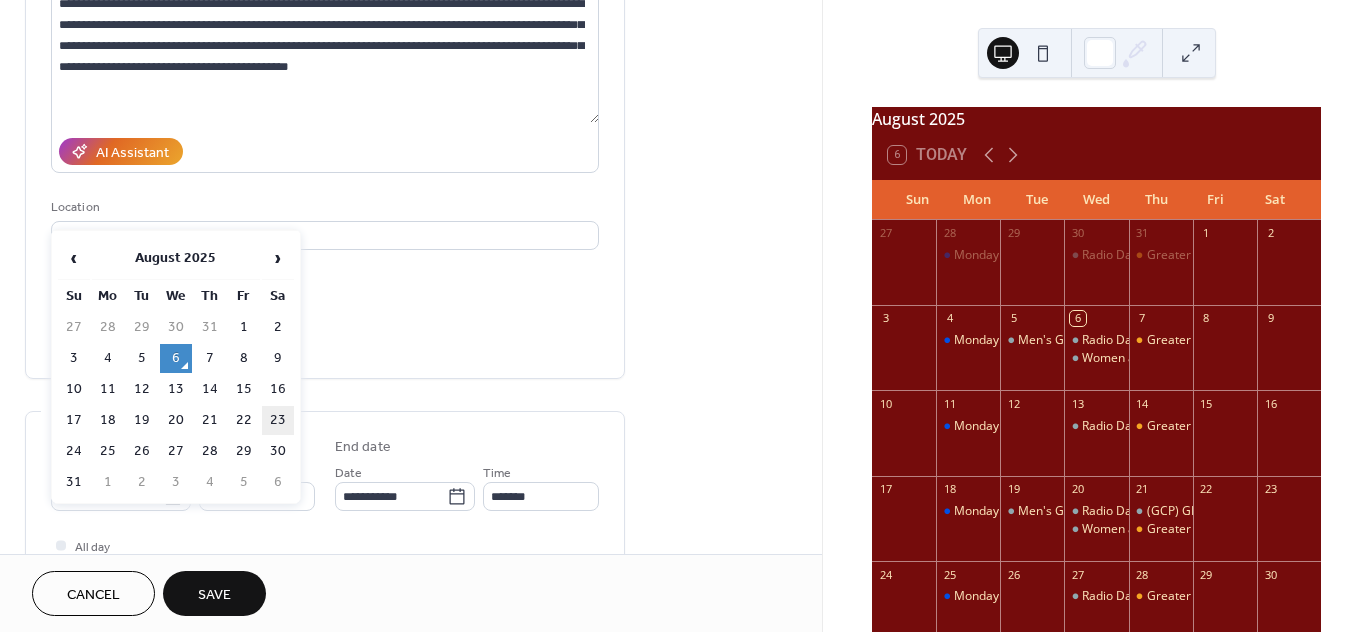 click on "23" at bounding box center [278, 420] 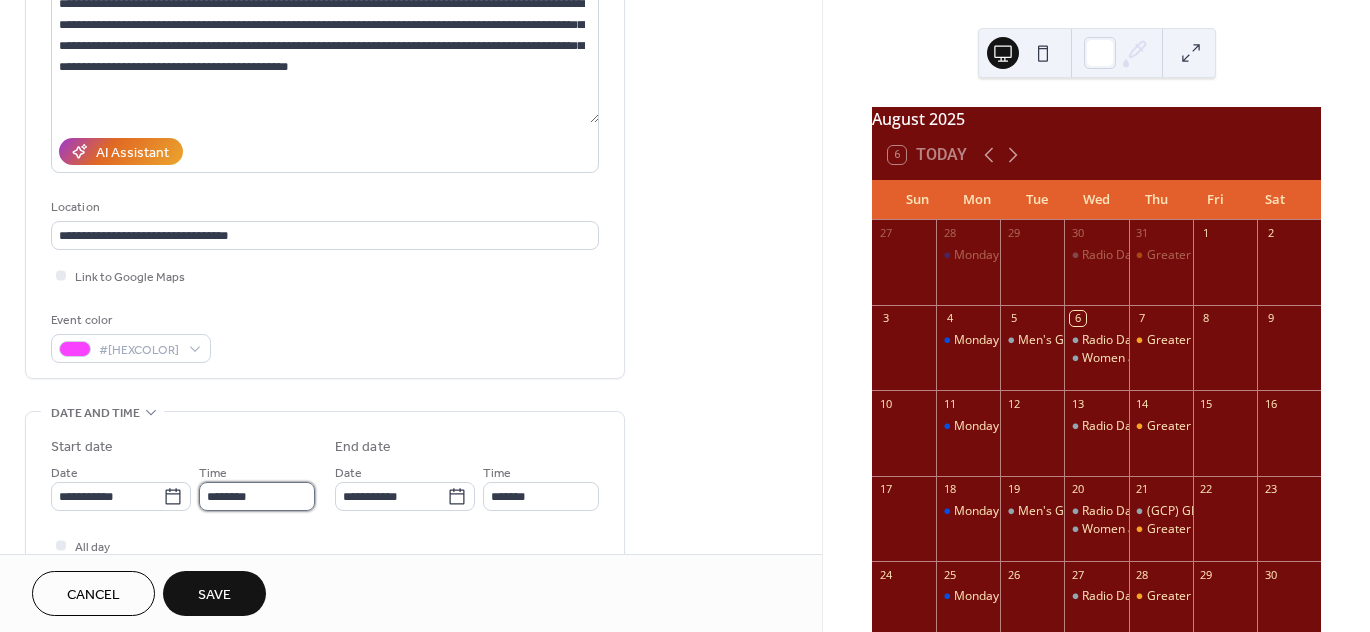 click on "********" at bounding box center [257, 496] 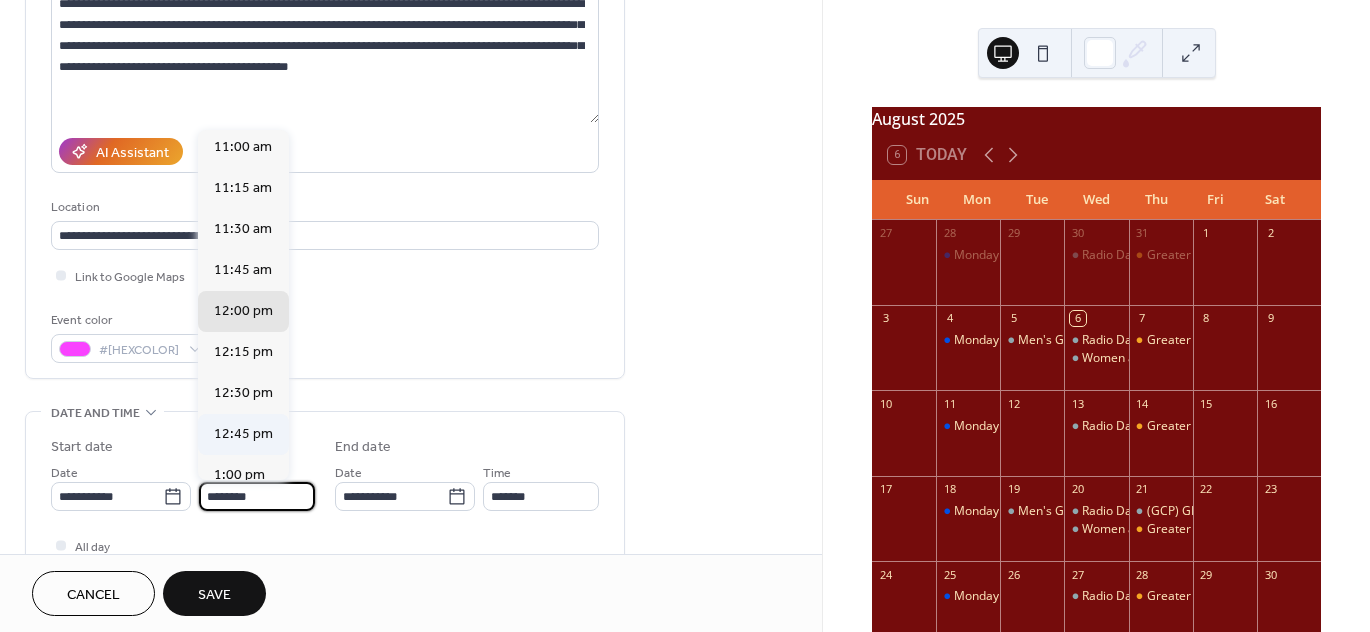 scroll, scrollTop: 1806, scrollLeft: 0, axis: vertical 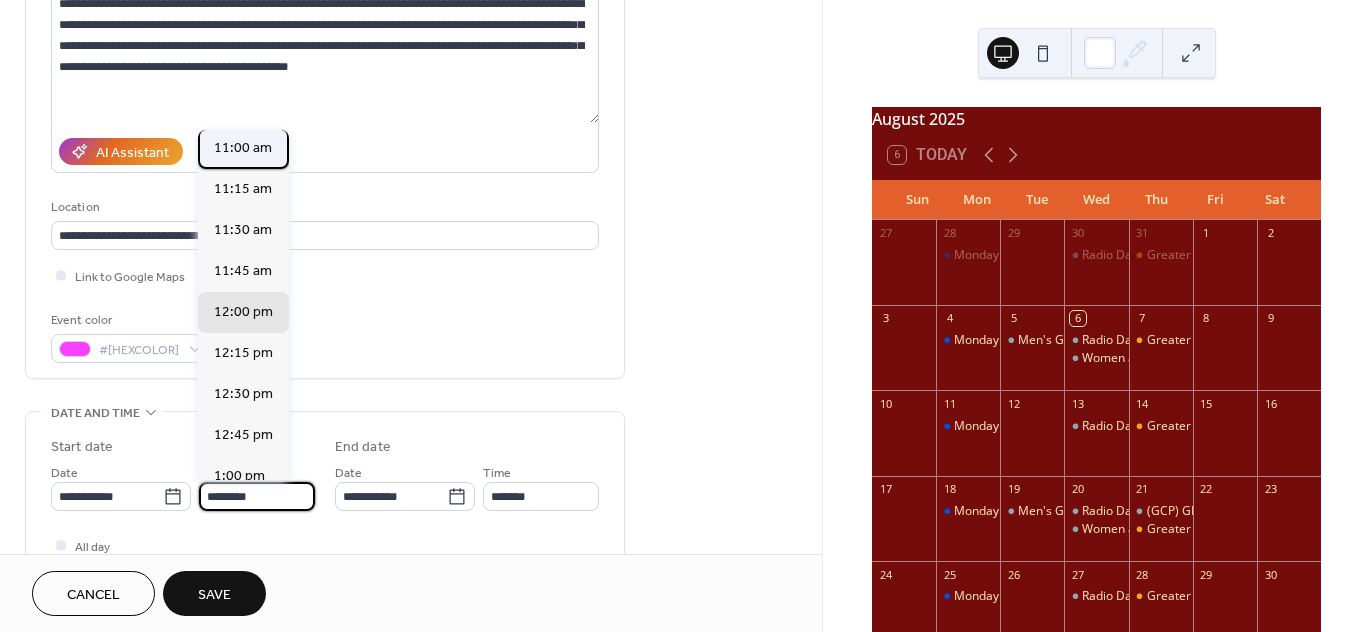 click on "11:00 am" at bounding box center (243, 148) 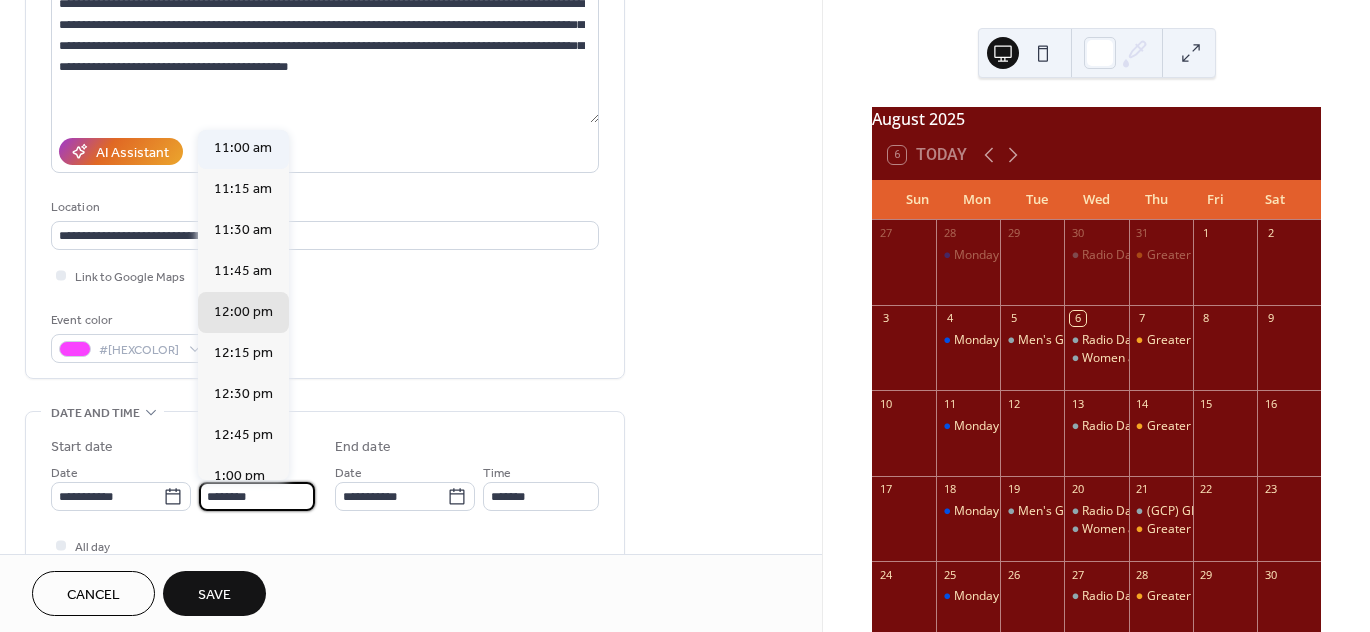 type on "********" 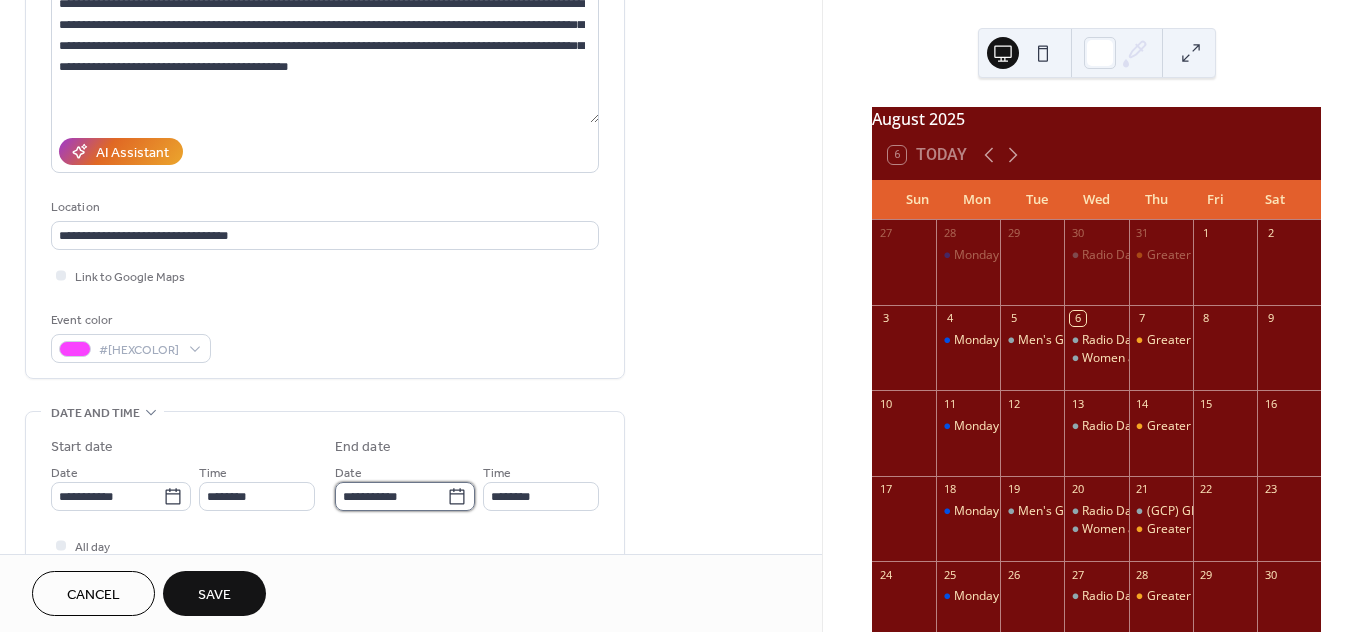 click on "**********" at bounding box center (391, 496) 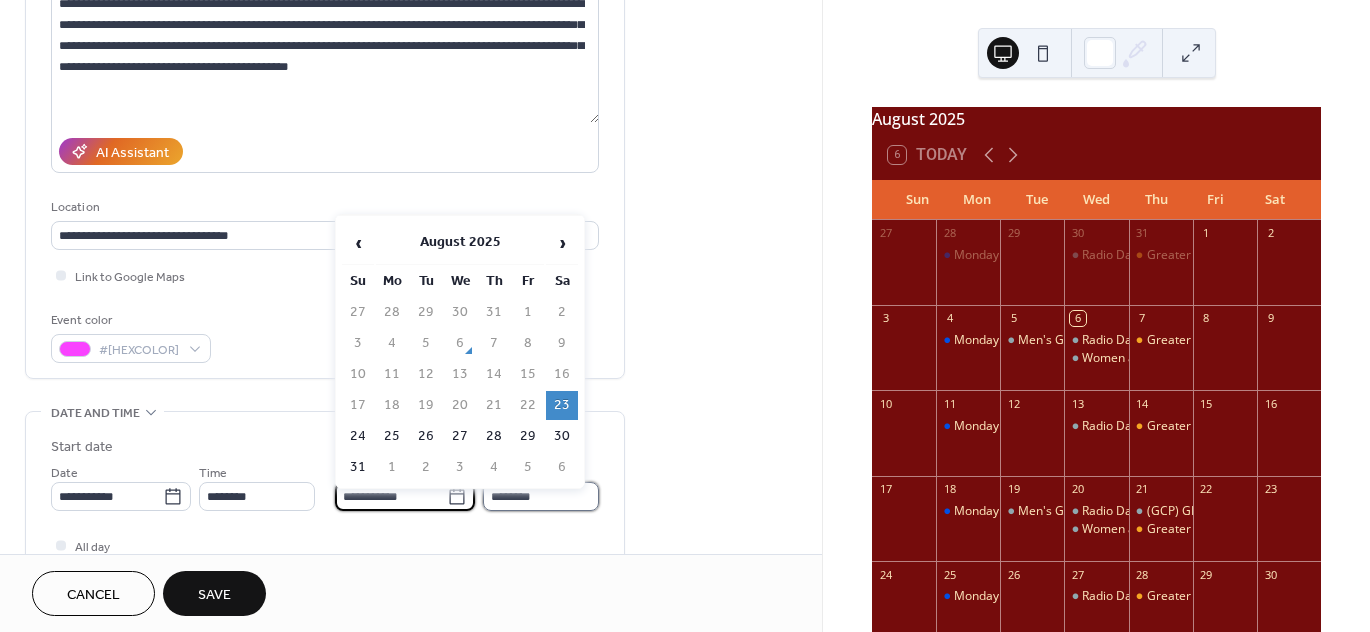 click on "********" at bounding box center (541, 496) 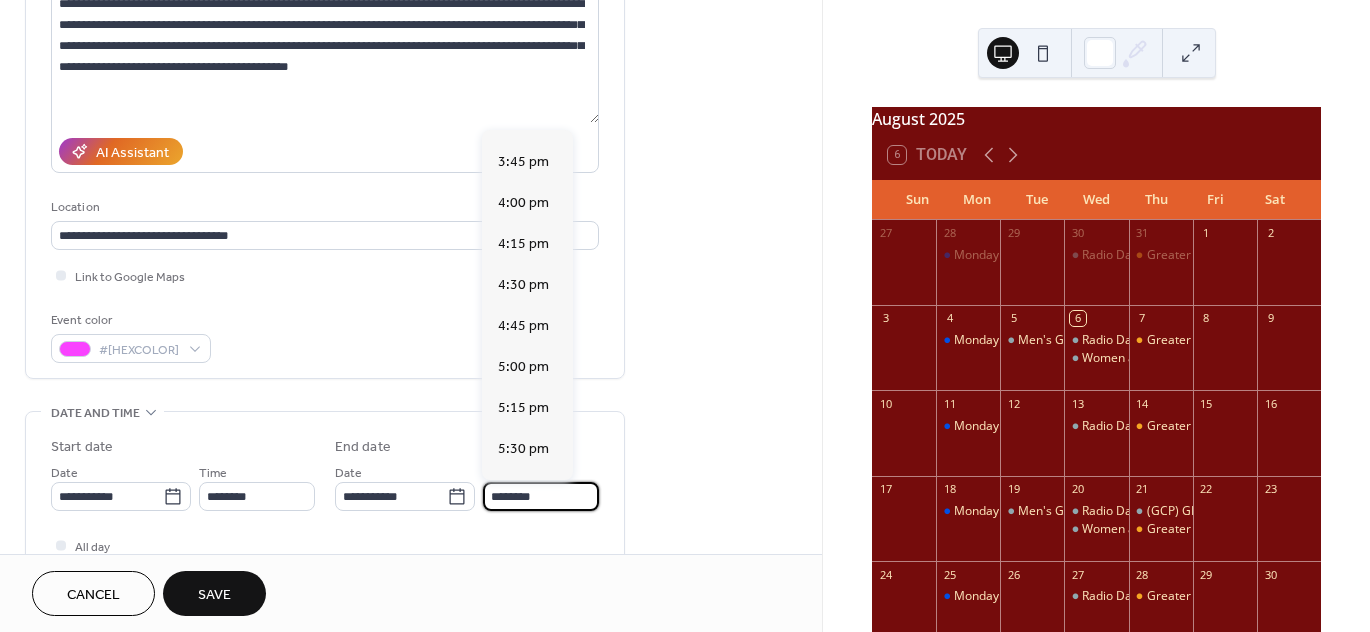 scroll, scrollTop: 740, scrollLeft: 0, axis: vertical 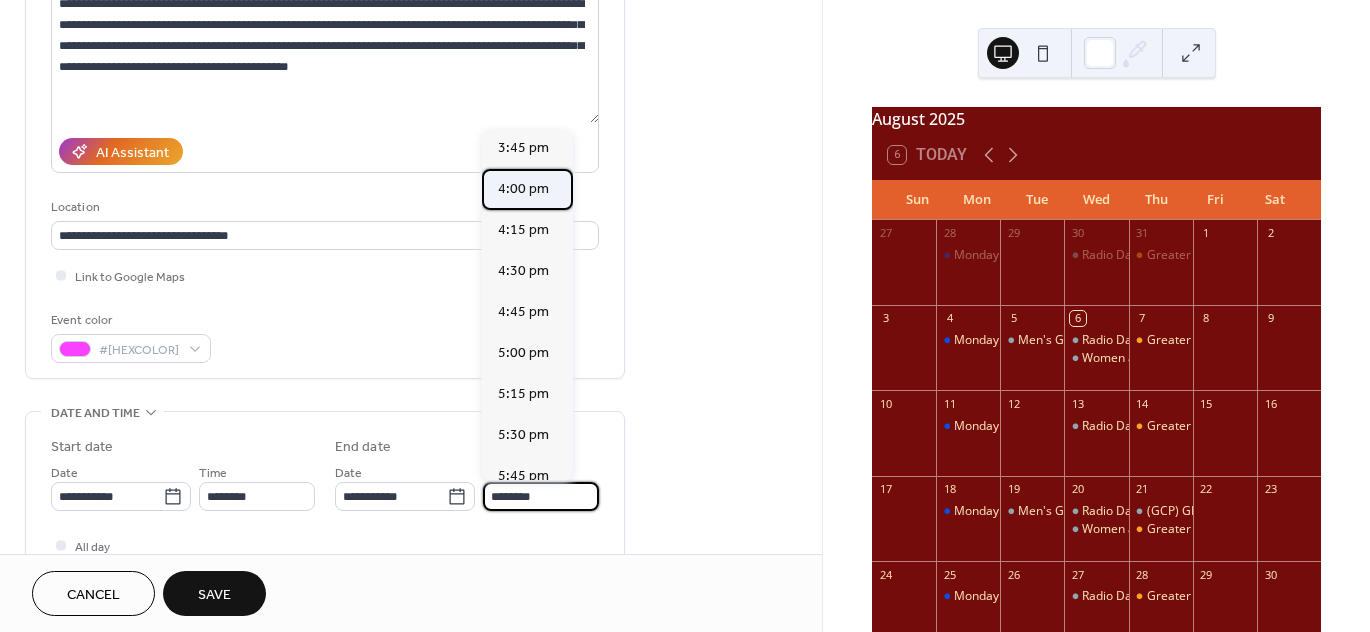 click on "4:00 pm" at bounding box center (523, 189) 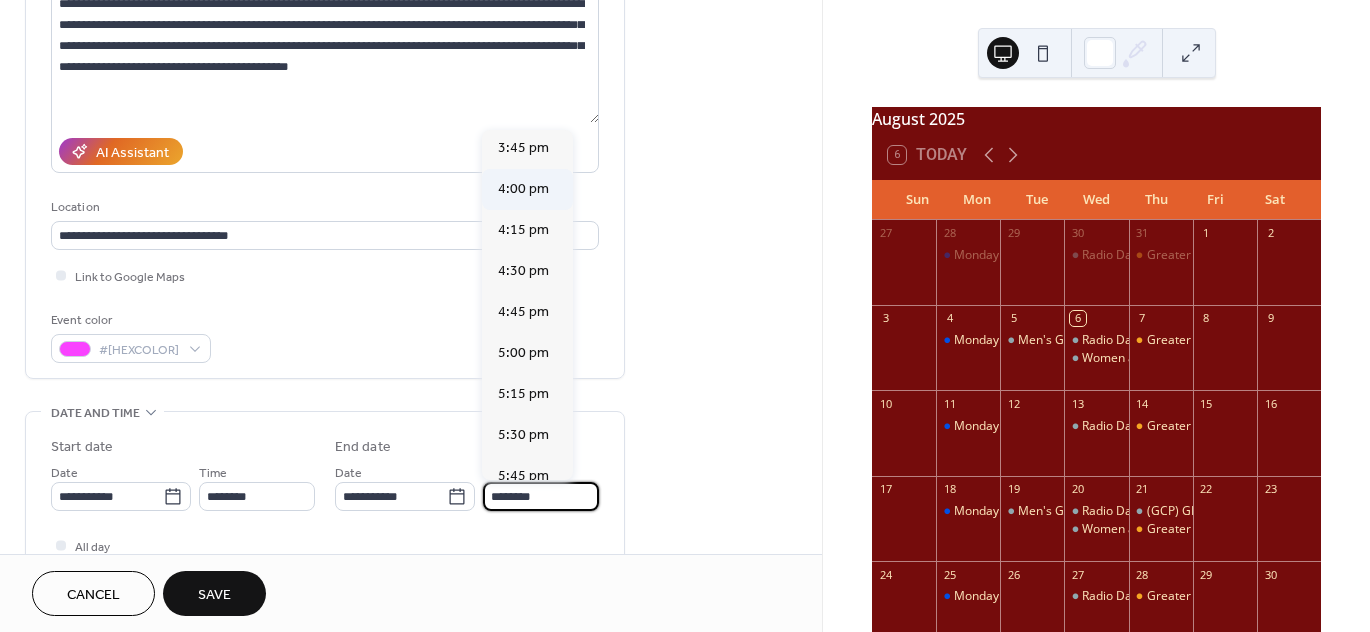 type on "*******" 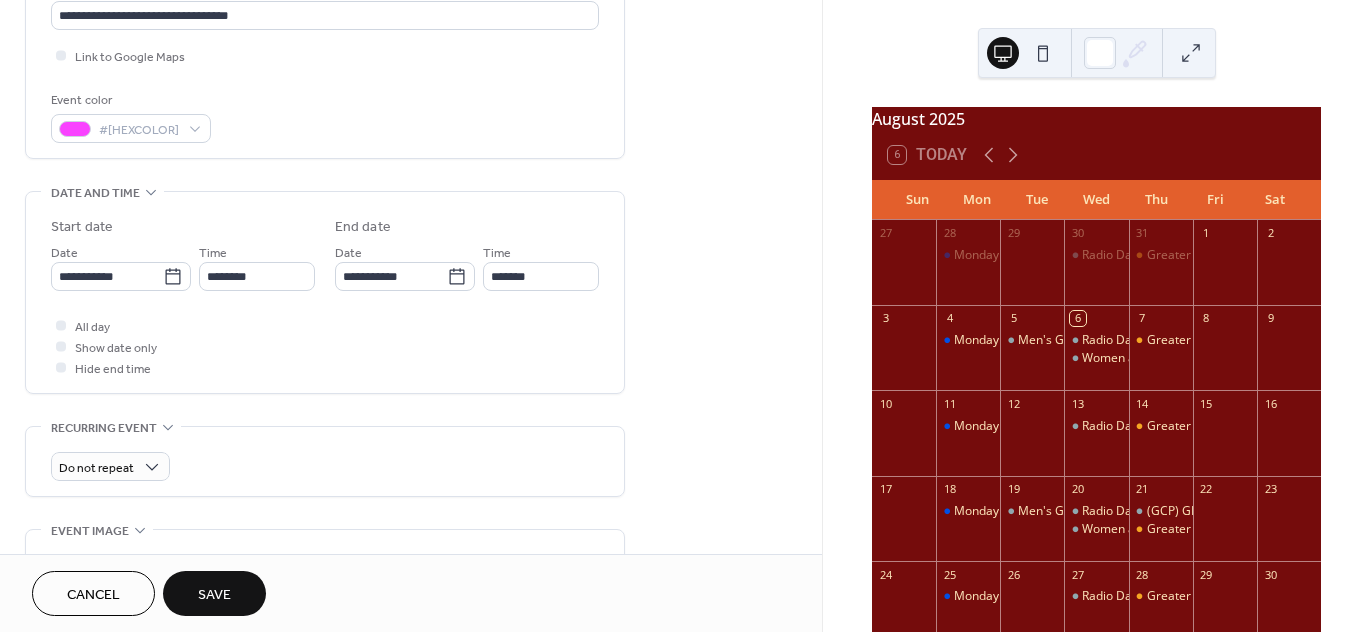 scroll, scrollTop: 470, scrollLeft: 0, axis: vertical 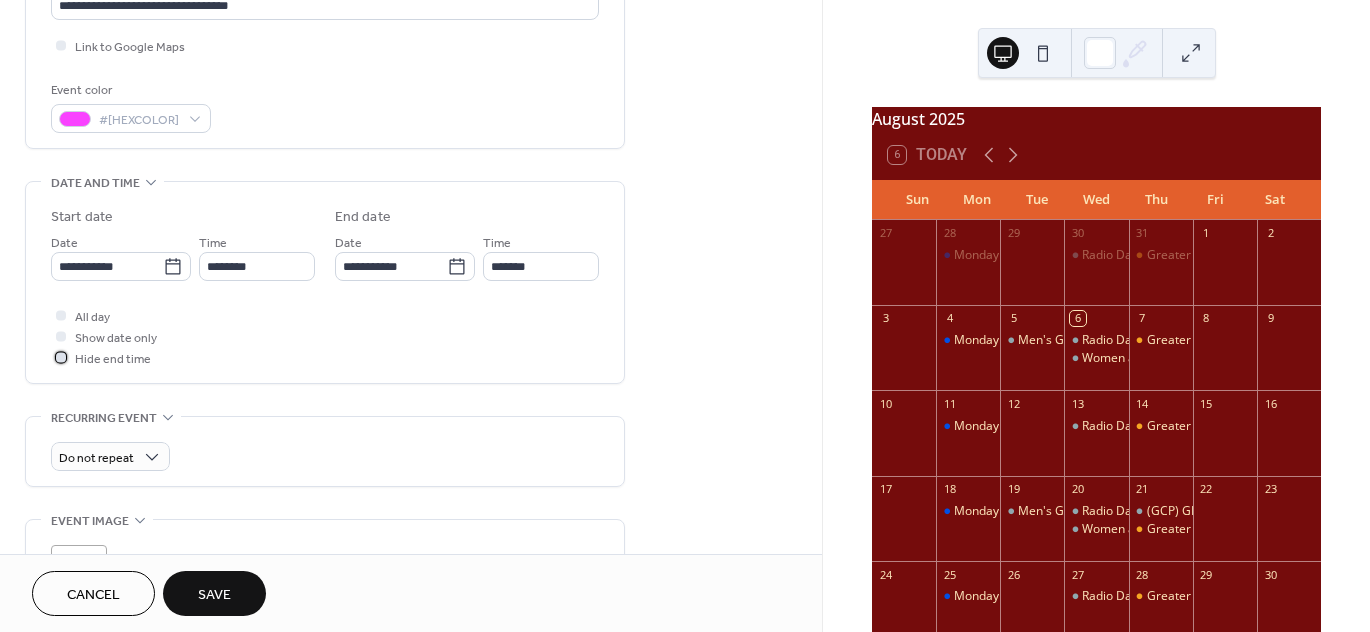 click at bounding box center [61, 357] 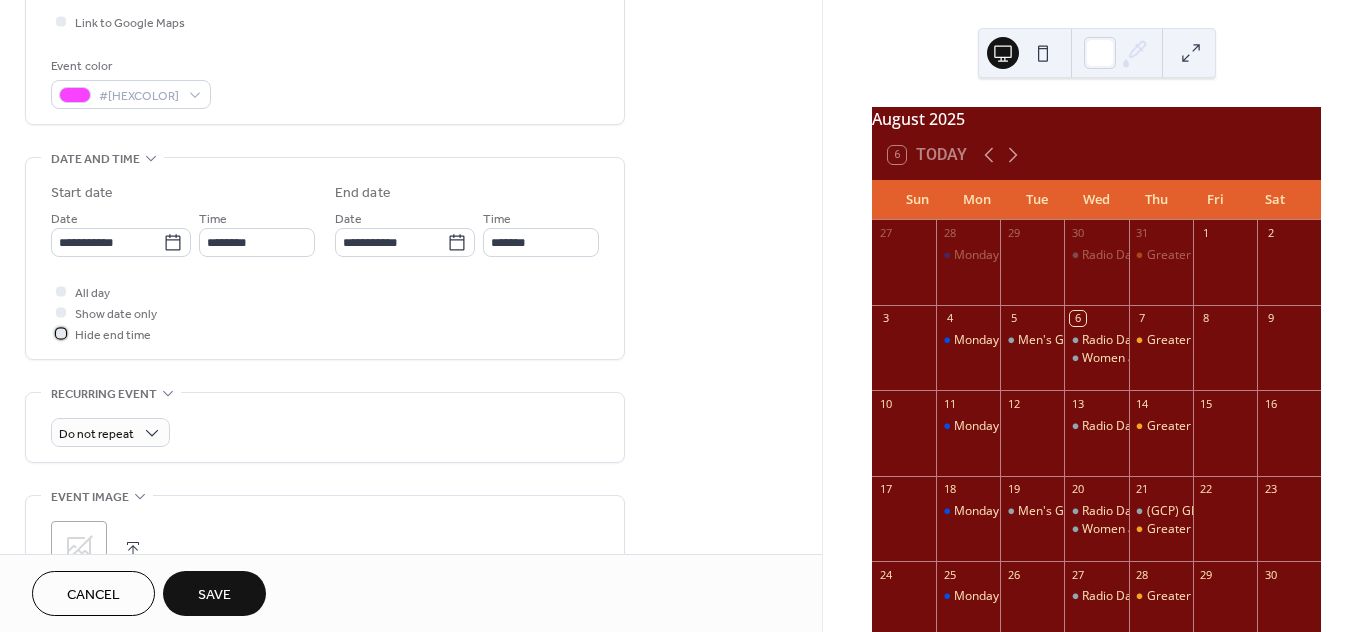 scroll, scrollTop: 532, scrollLeft: 0, axis: vertical 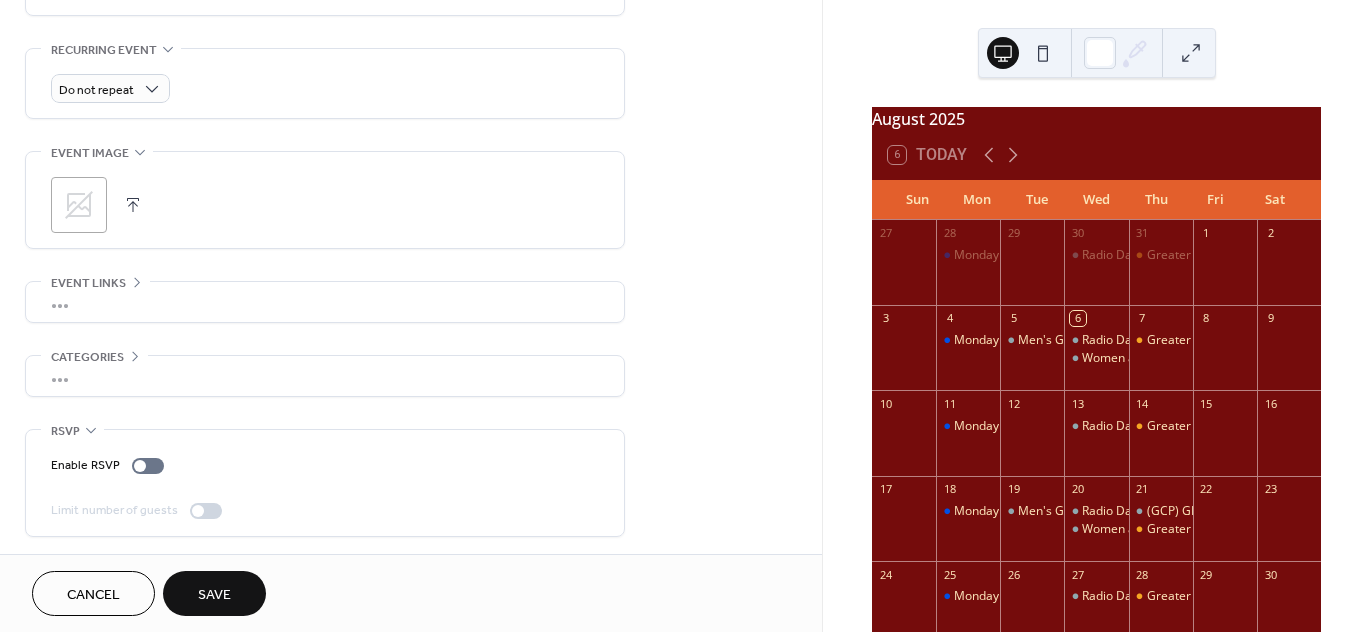 click 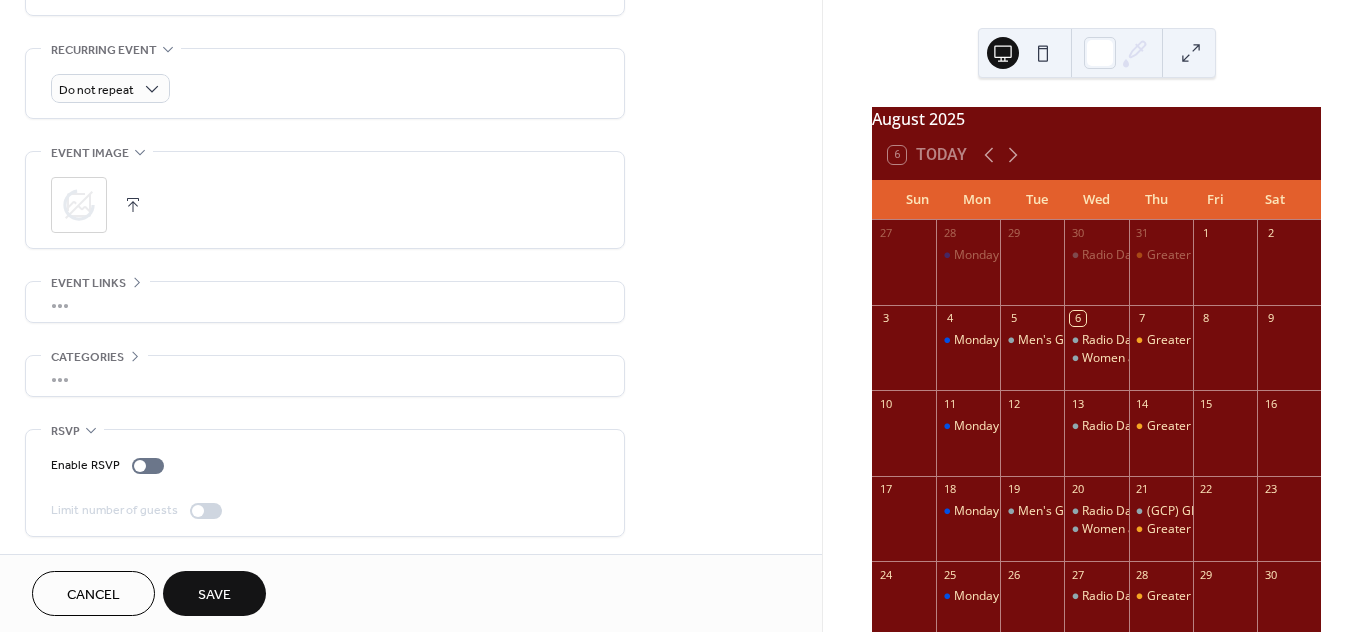 click on "Save" at bounding box center (214, 595) 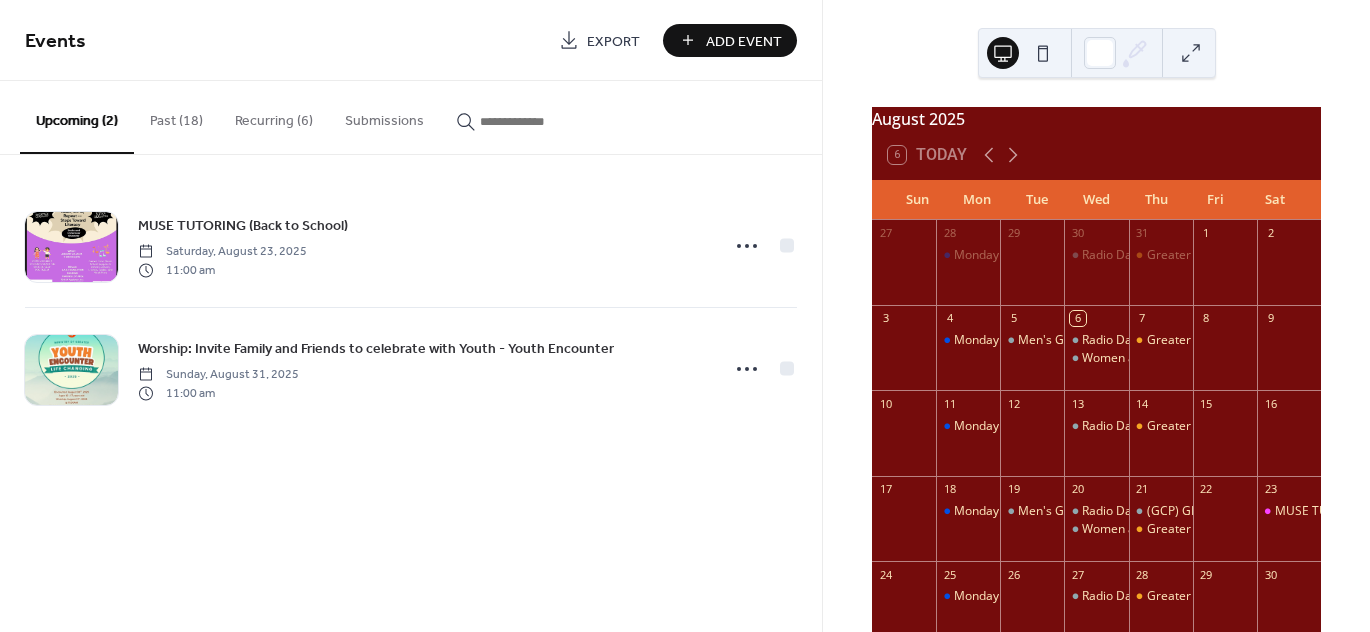 click on "Add Event" at bounding box center [744, 41] 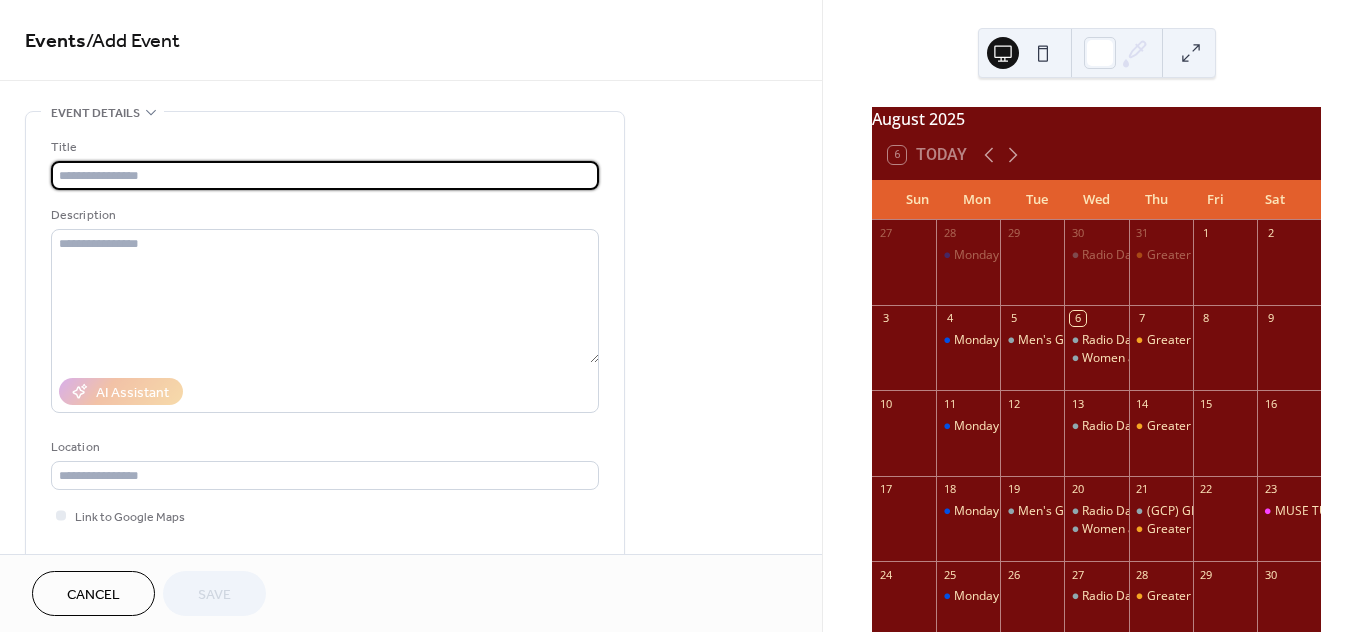 click at bounding box center (325, 175) 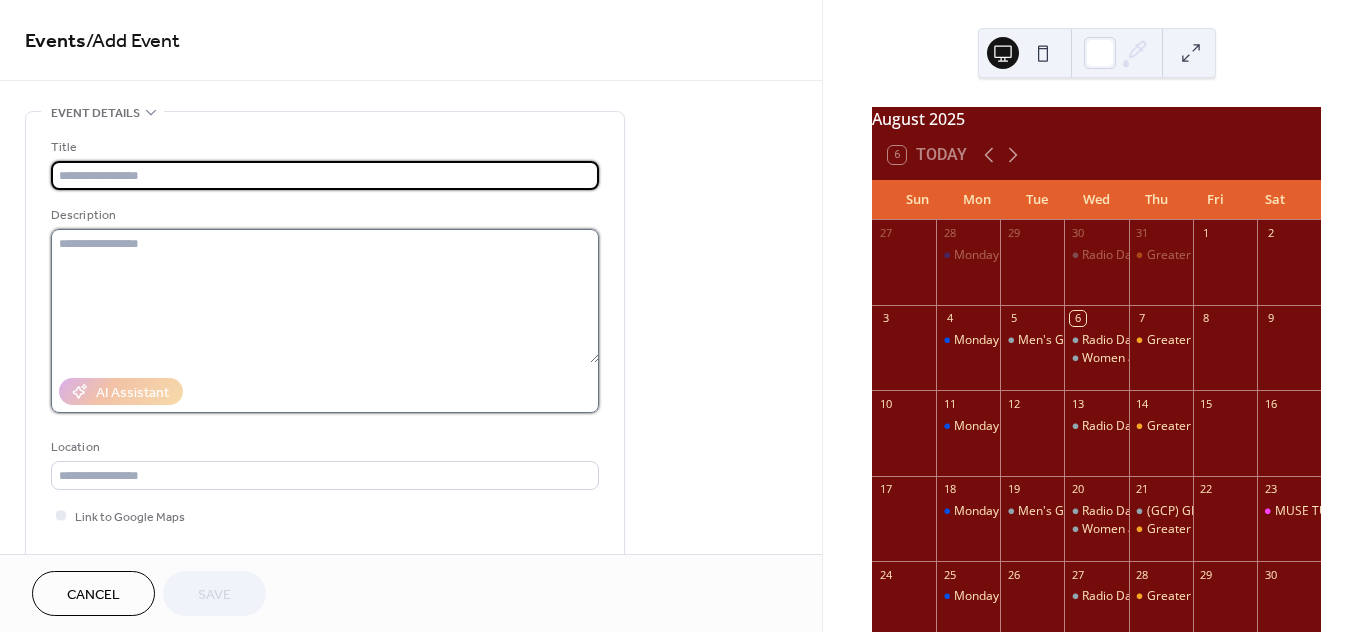 click at bounding box center [325, 296] 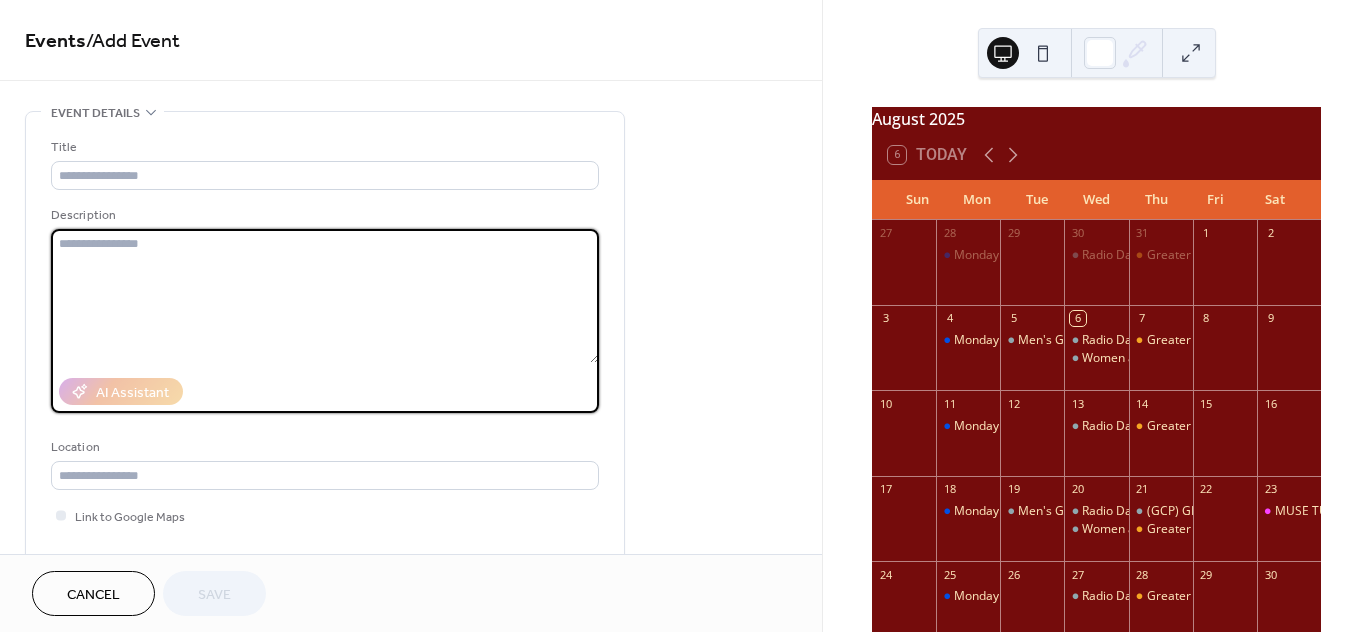 paste on "**********" 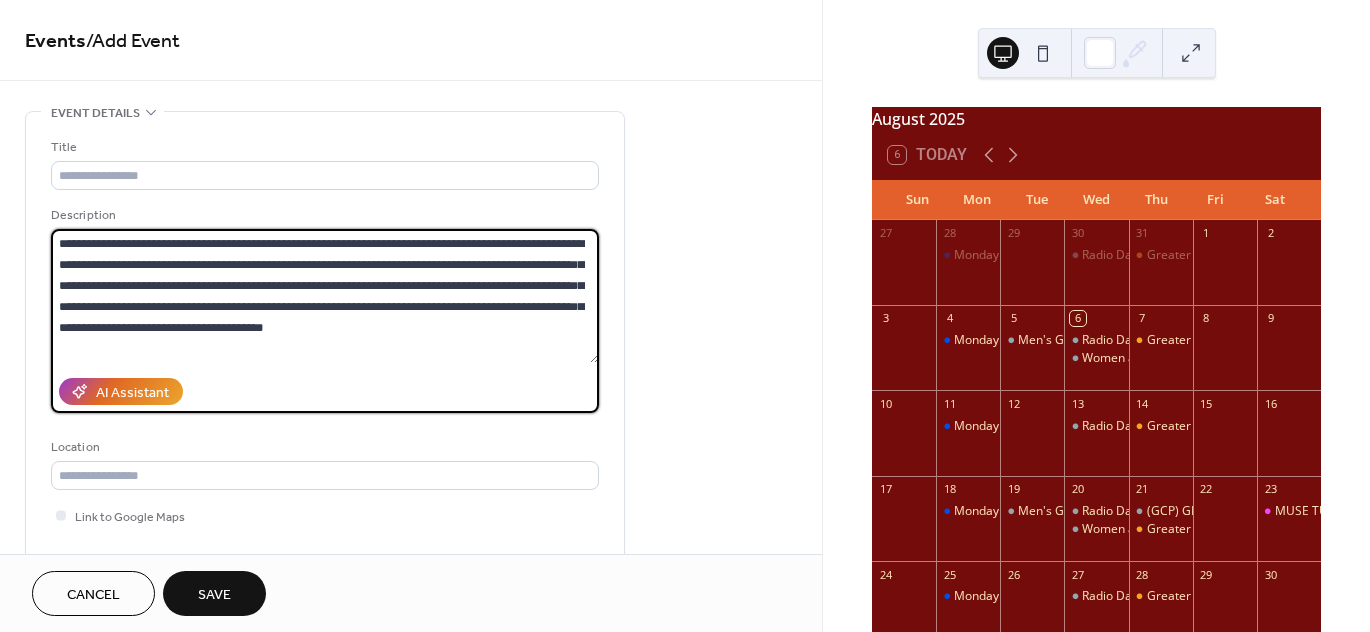 click on "**********" at bounding box center [325, 296] 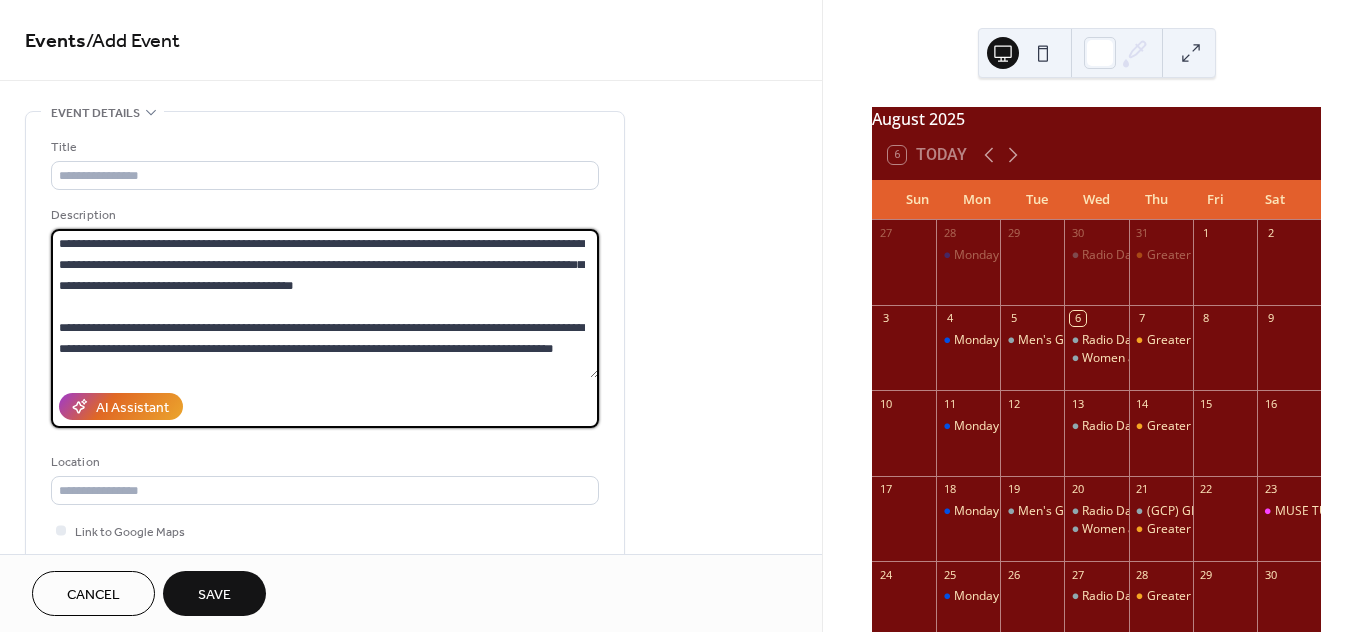 drag, startPoint x: 588, startPoint y: 359, endPoint x: 578, endPoint y: 374, distance: 18.027756 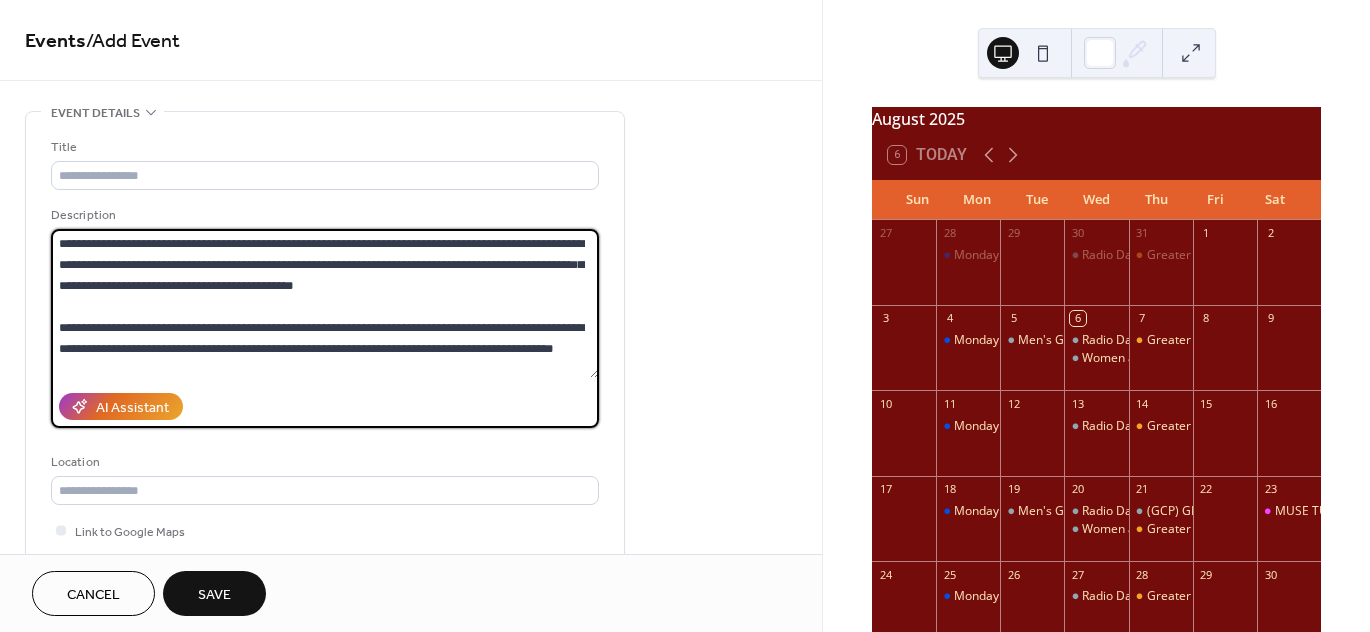 click on "**********" at bounding box center [325, 303] 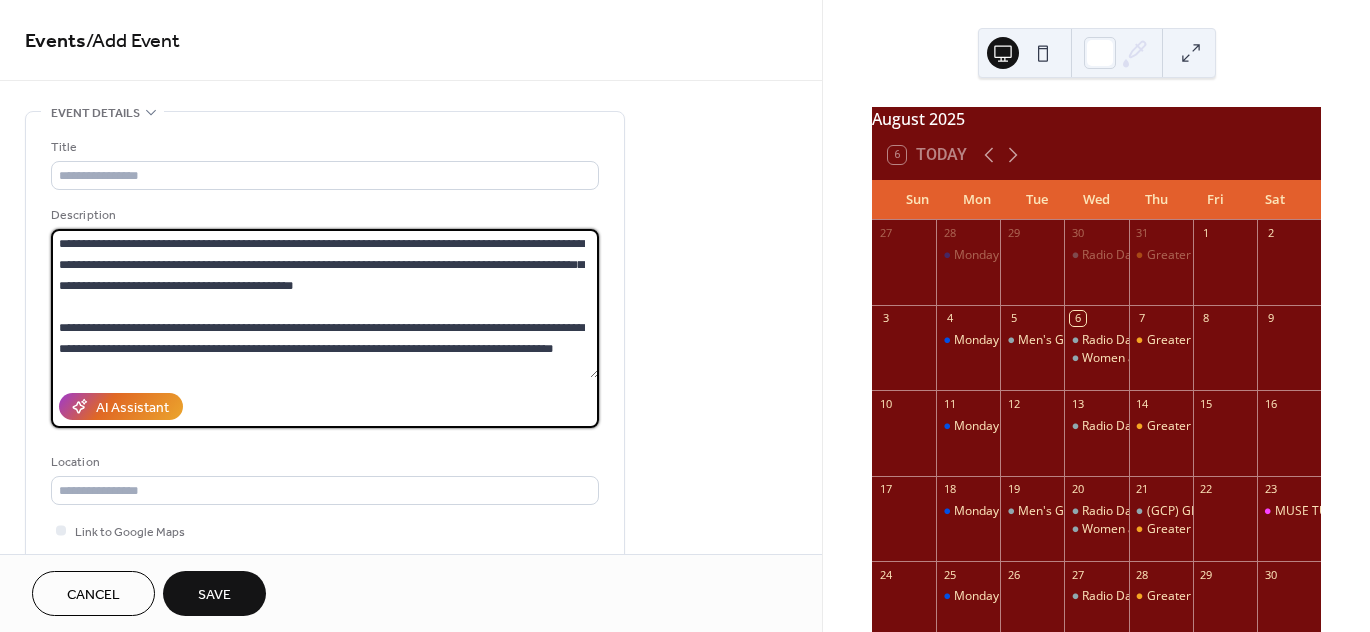 drag, startPoint x: 150, startPoint y: 239, endPoint x: 84, endPoint y: 253, distance: 67.46851 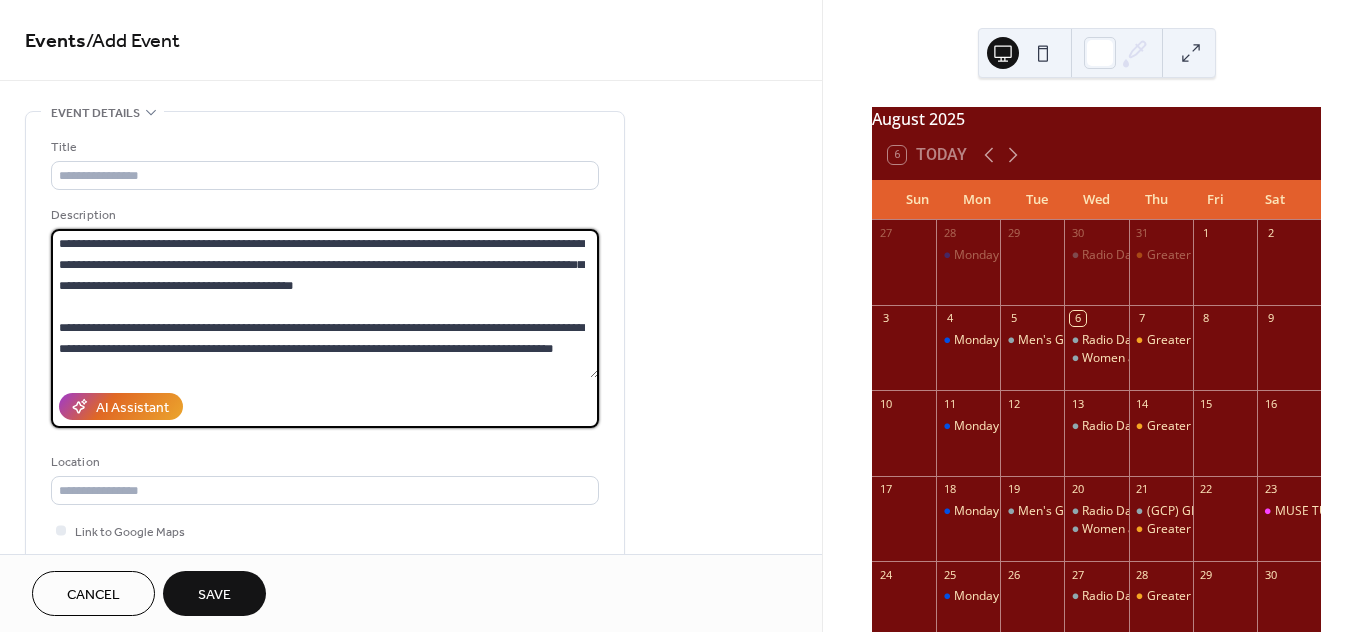 click on "**********" at bounding box center [325, 303] 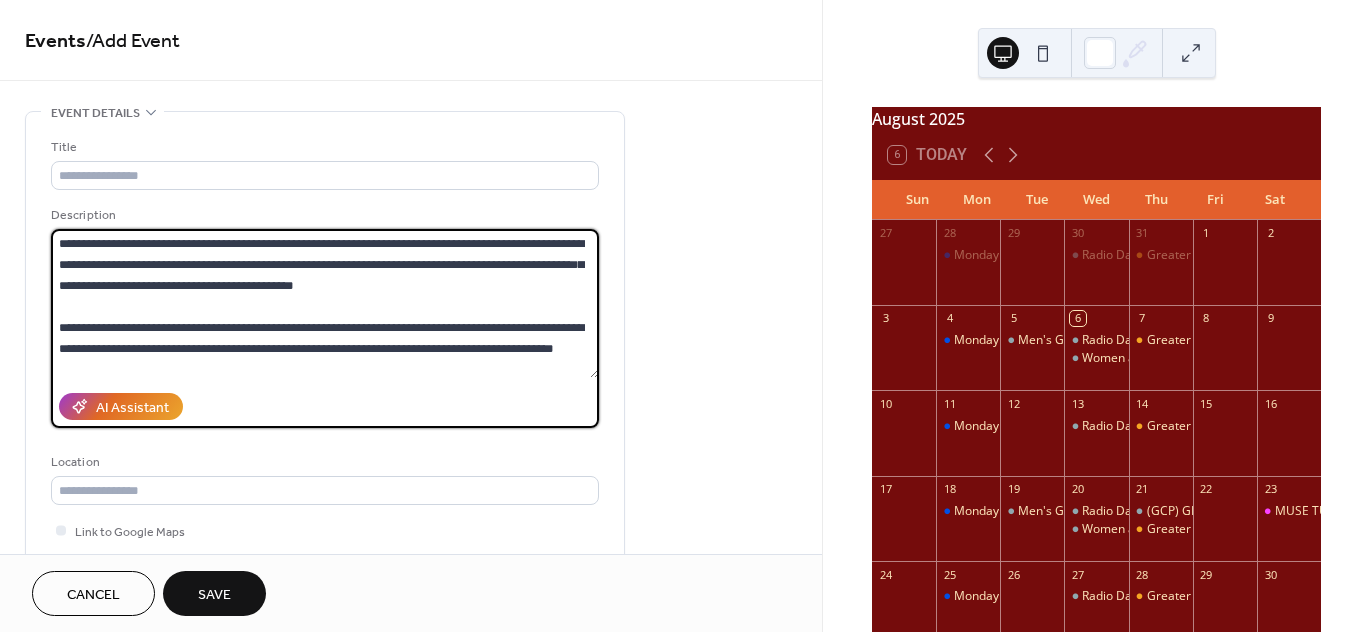 drag, startPoint x: 82, startPoint y: 240, endPoint x: 151, endPoint y: 239, distance: 69.00725 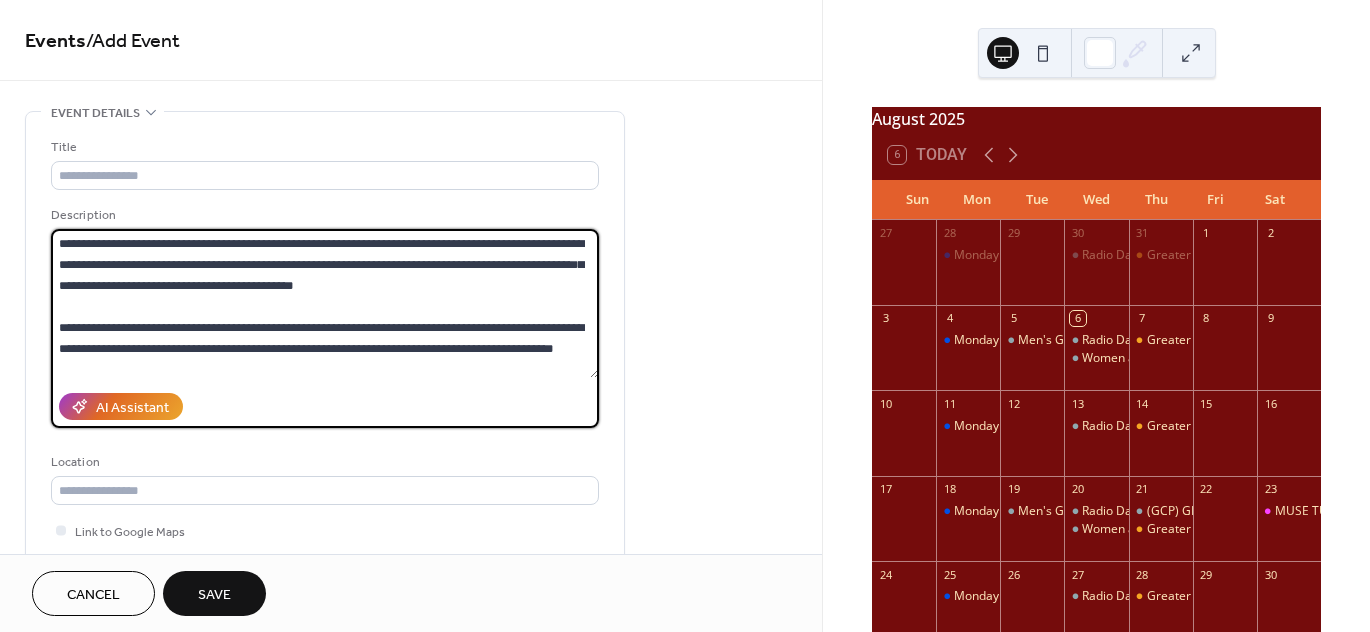 click on "**********" at bounding box center [325, 303] 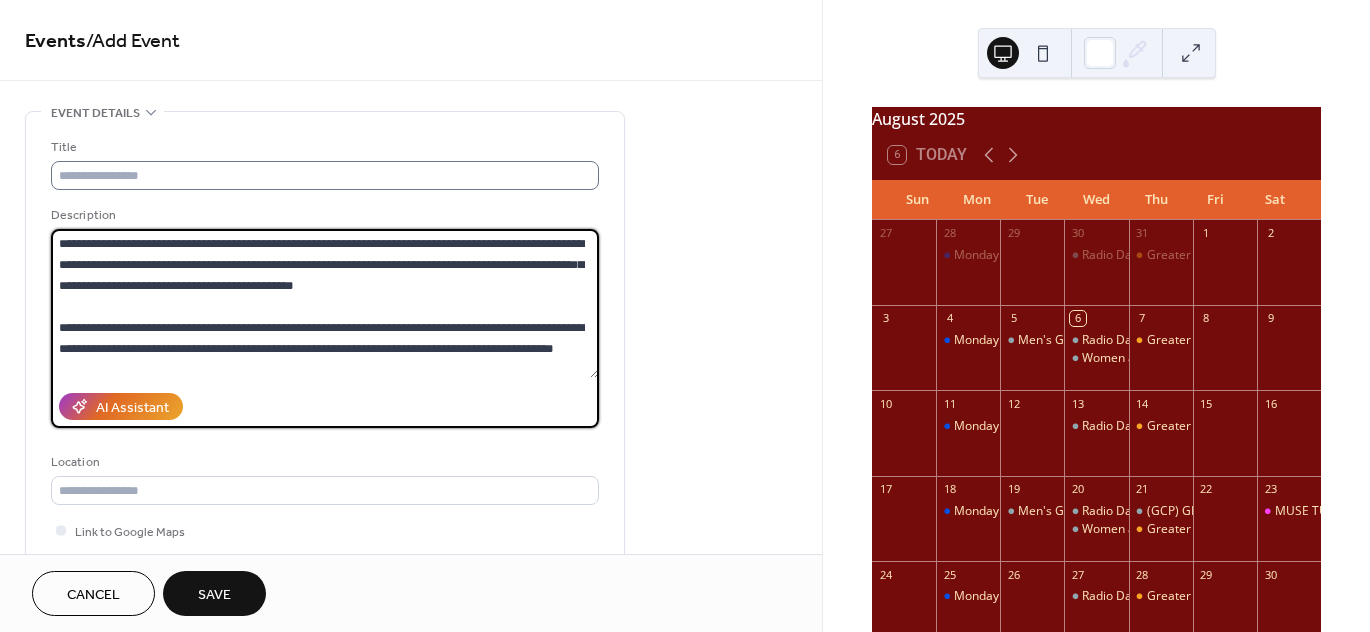 type on "**********" 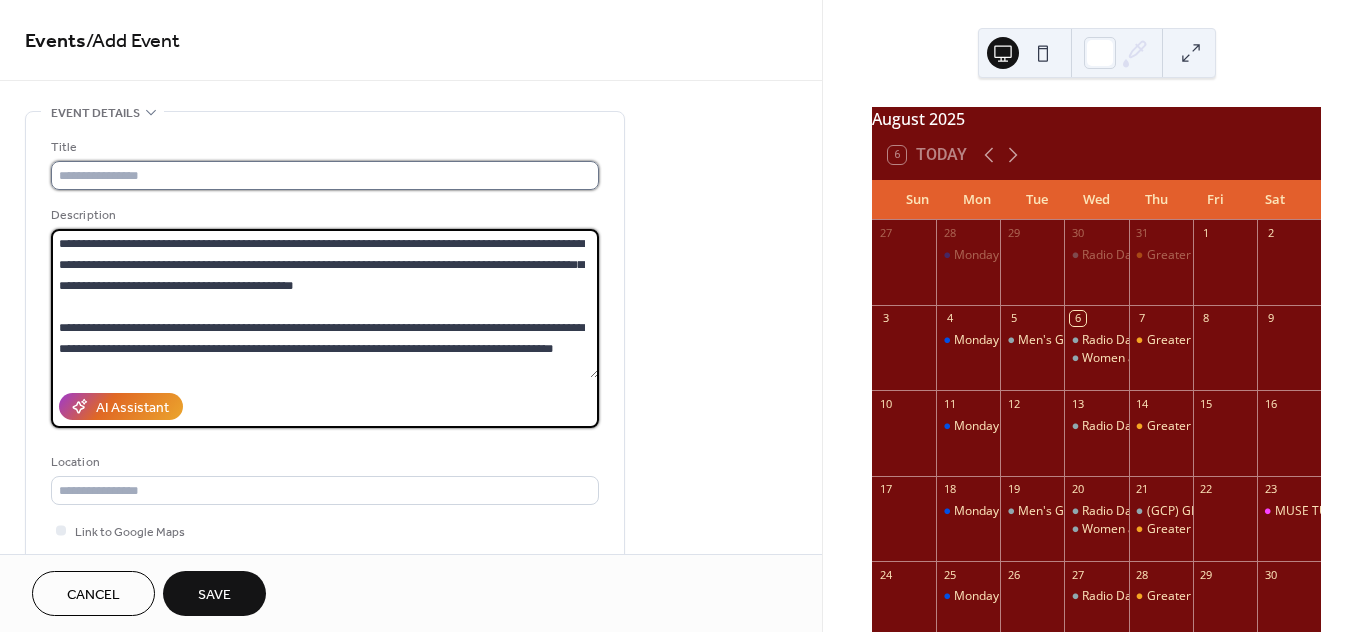 click at bounding box center [325, 175] 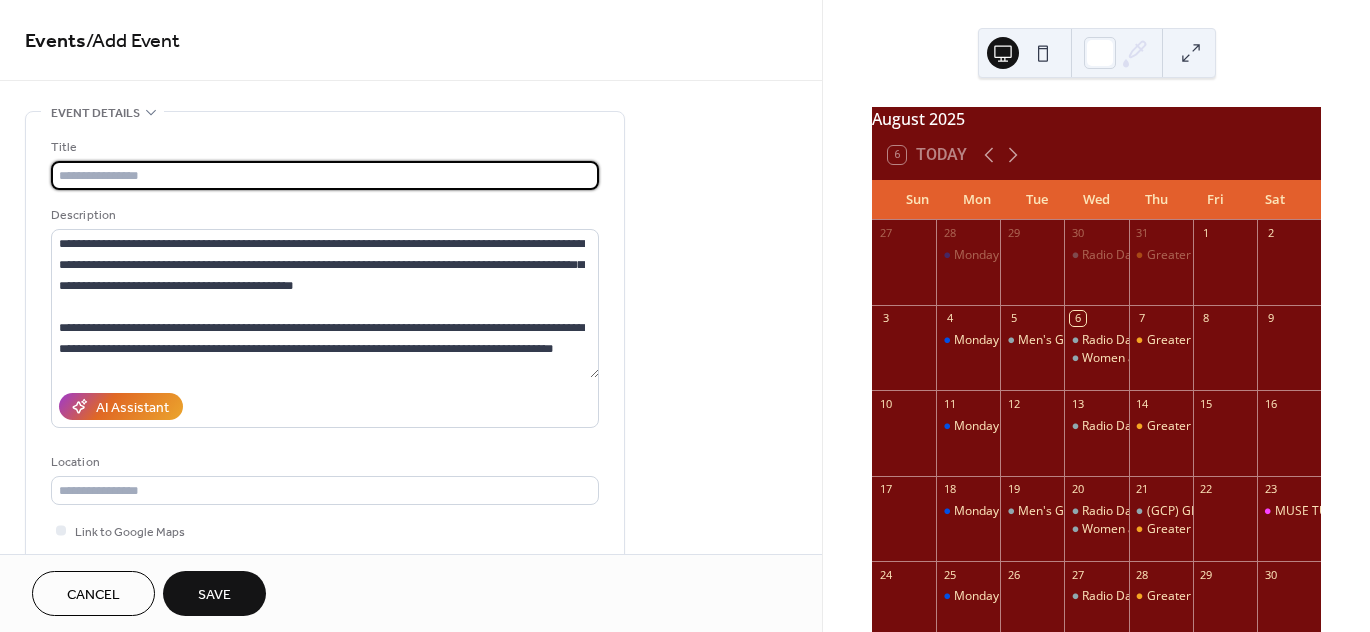 paste on "**********" 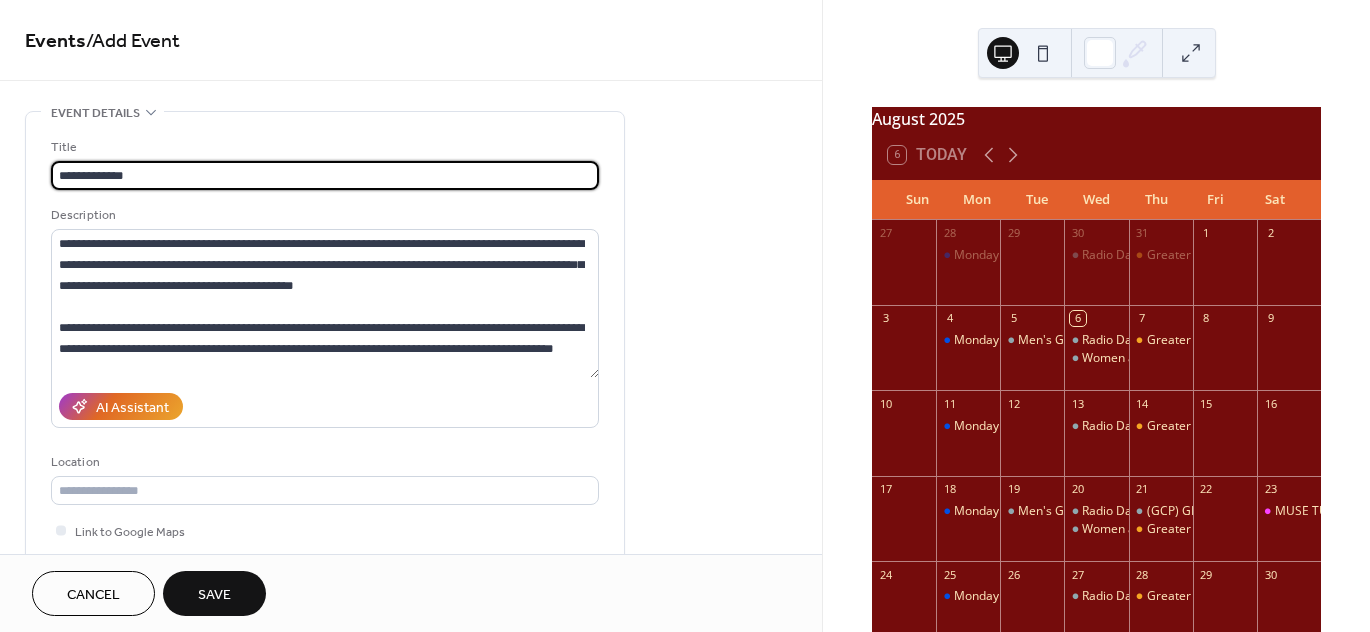 click on "**********" at bounding box center (325, 175) 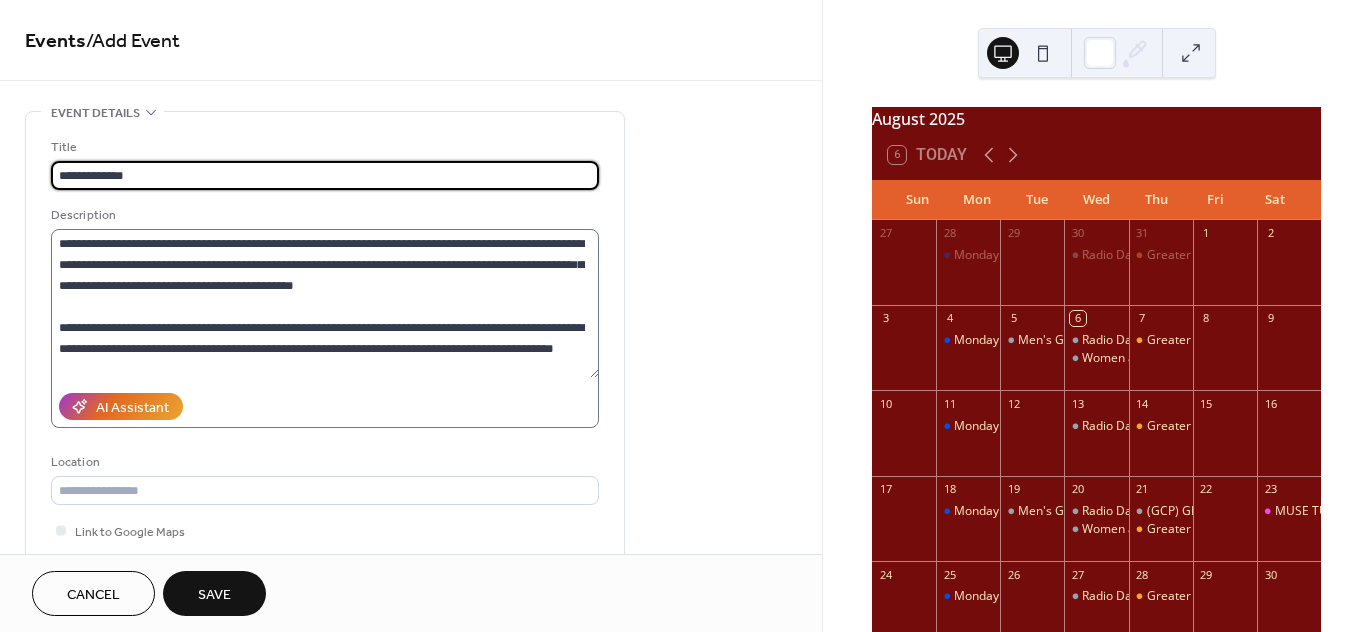 scroll, scrollTop: 0, scrollLeft: 0, axis: both 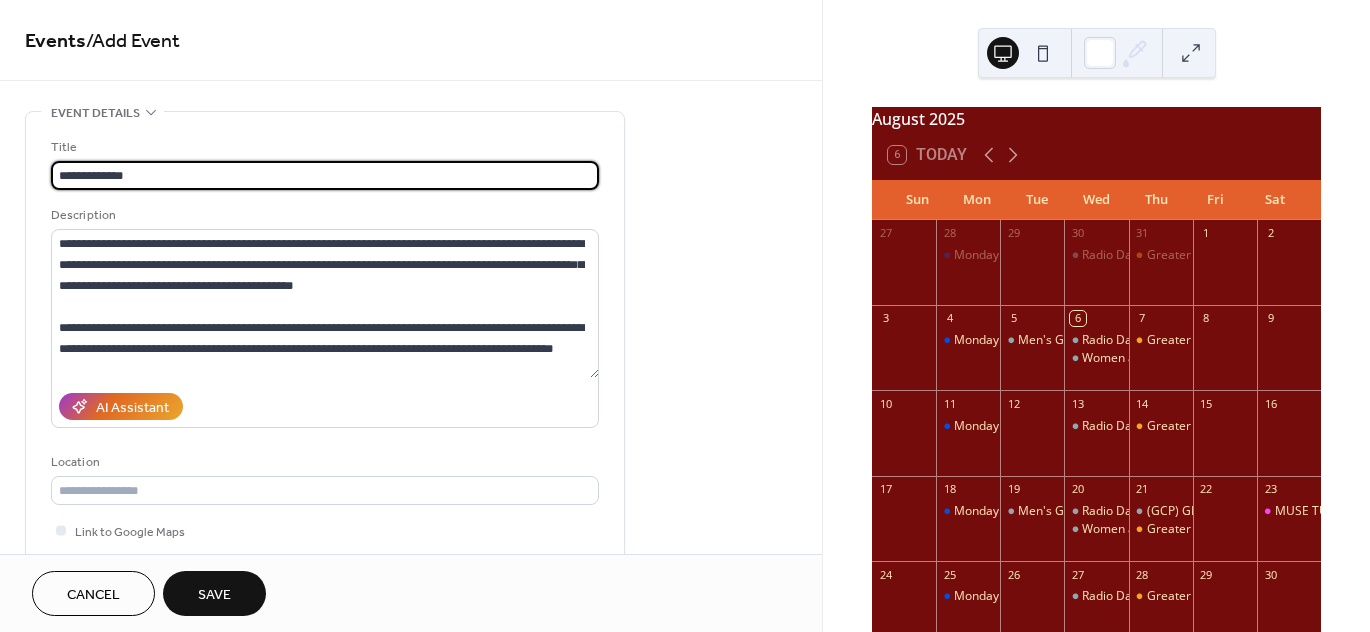 click on "**********" at bounding box center [325, 175] 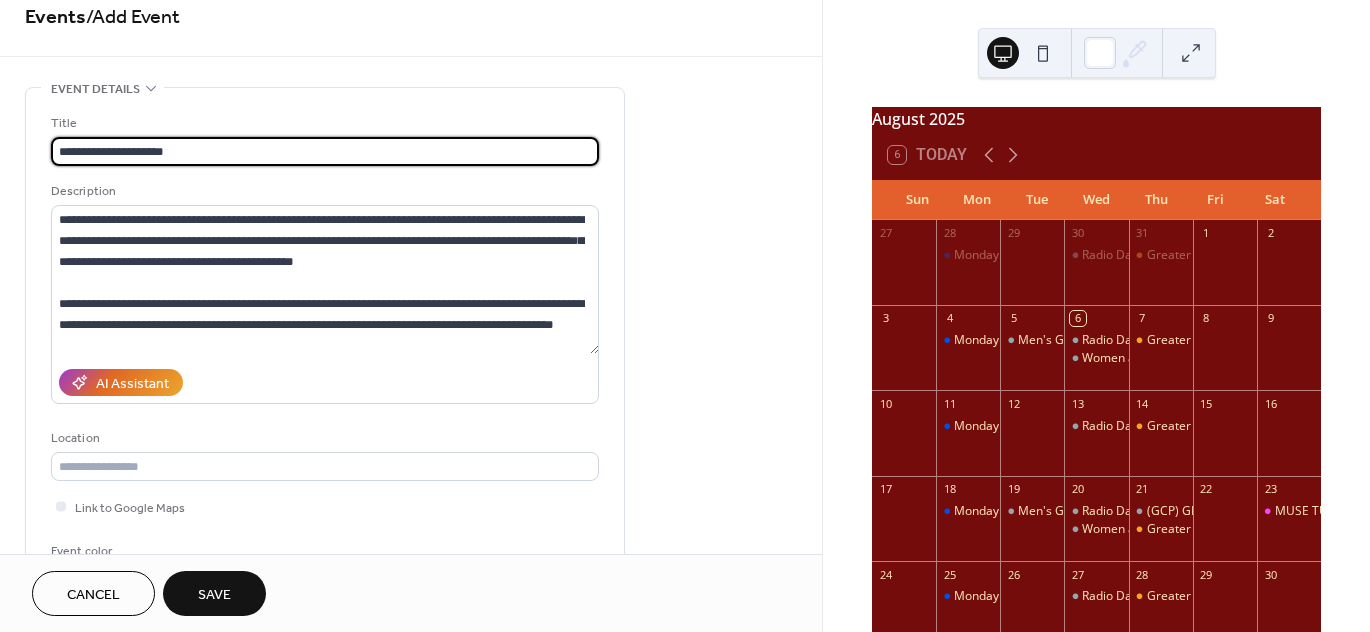 scroll, scrollTop: 0, scrollLeft: 0, axis: both 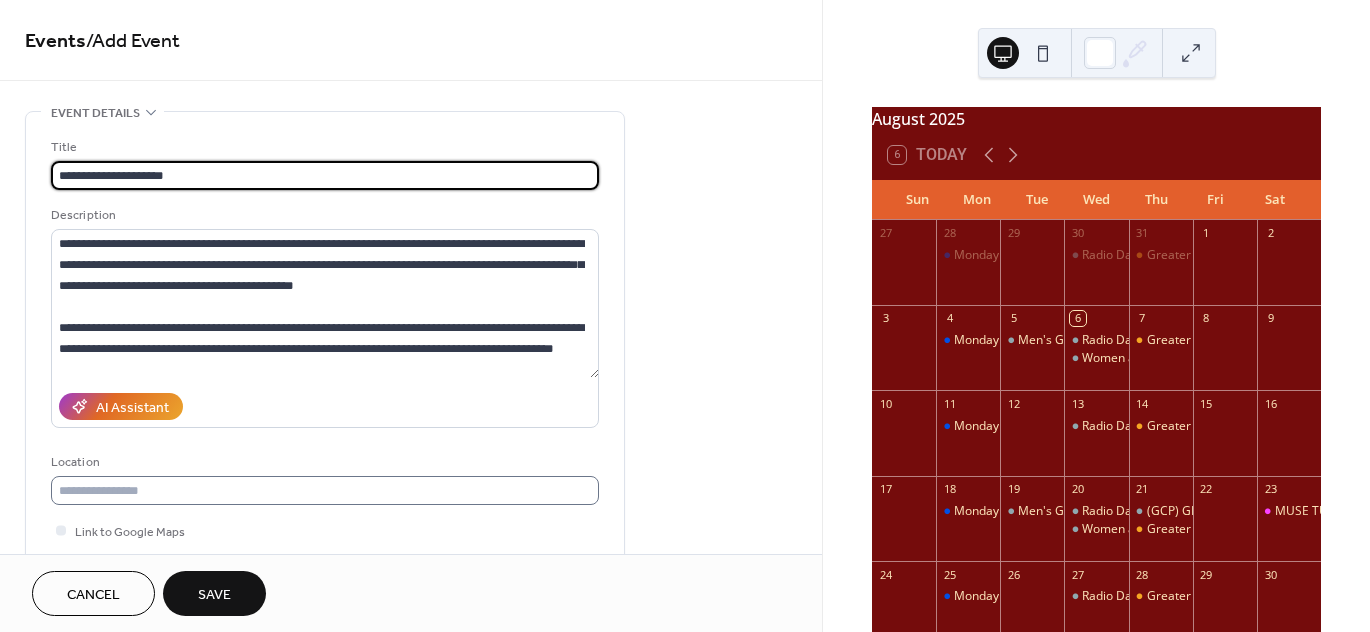 type on "**********" 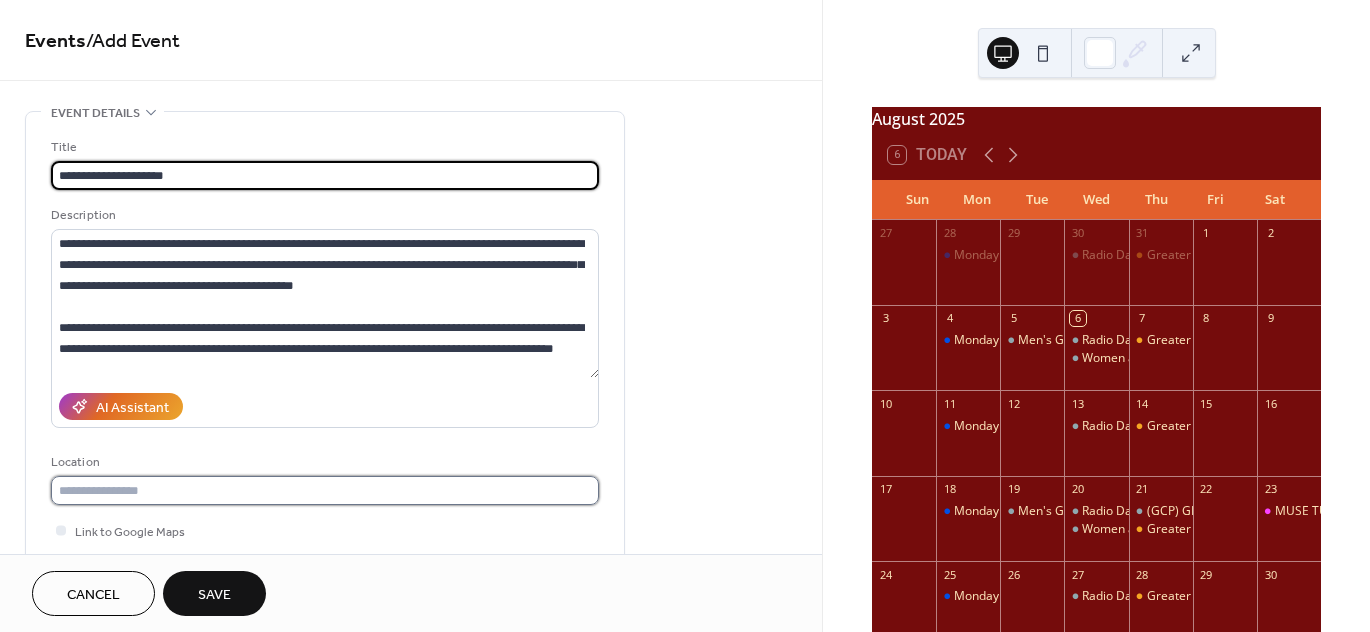 click at bounding box center [325, 490] 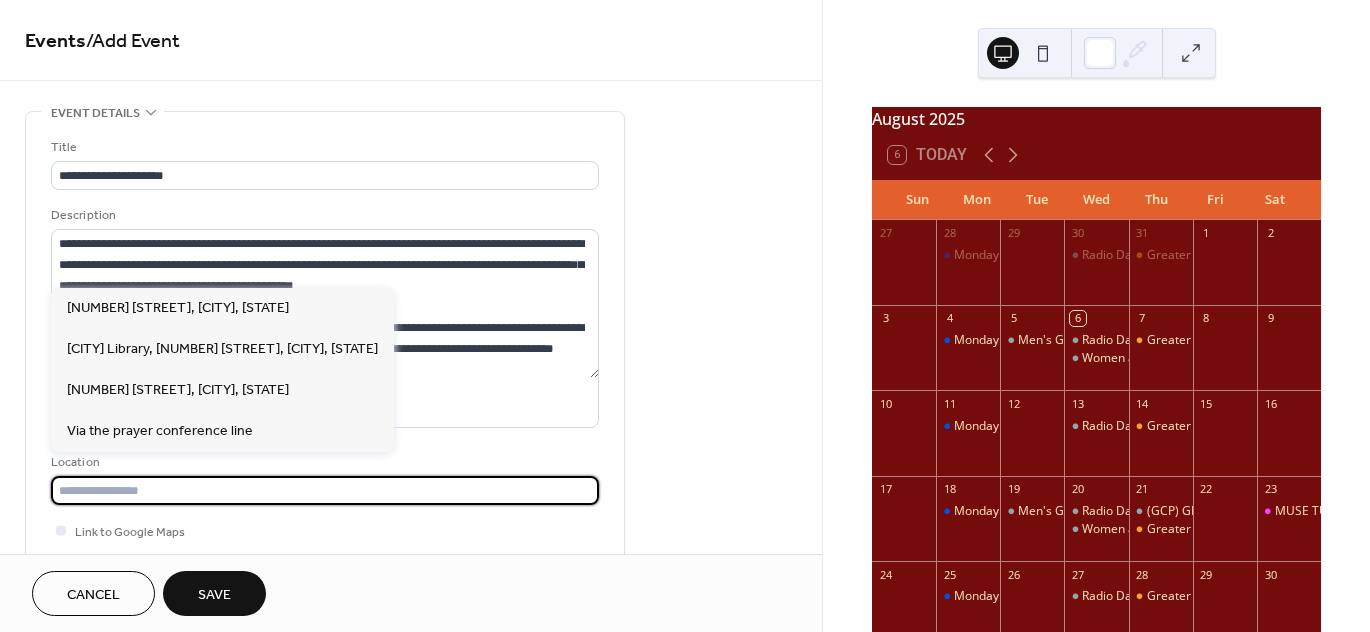 click on "Description" at bounding box center (323, 215) 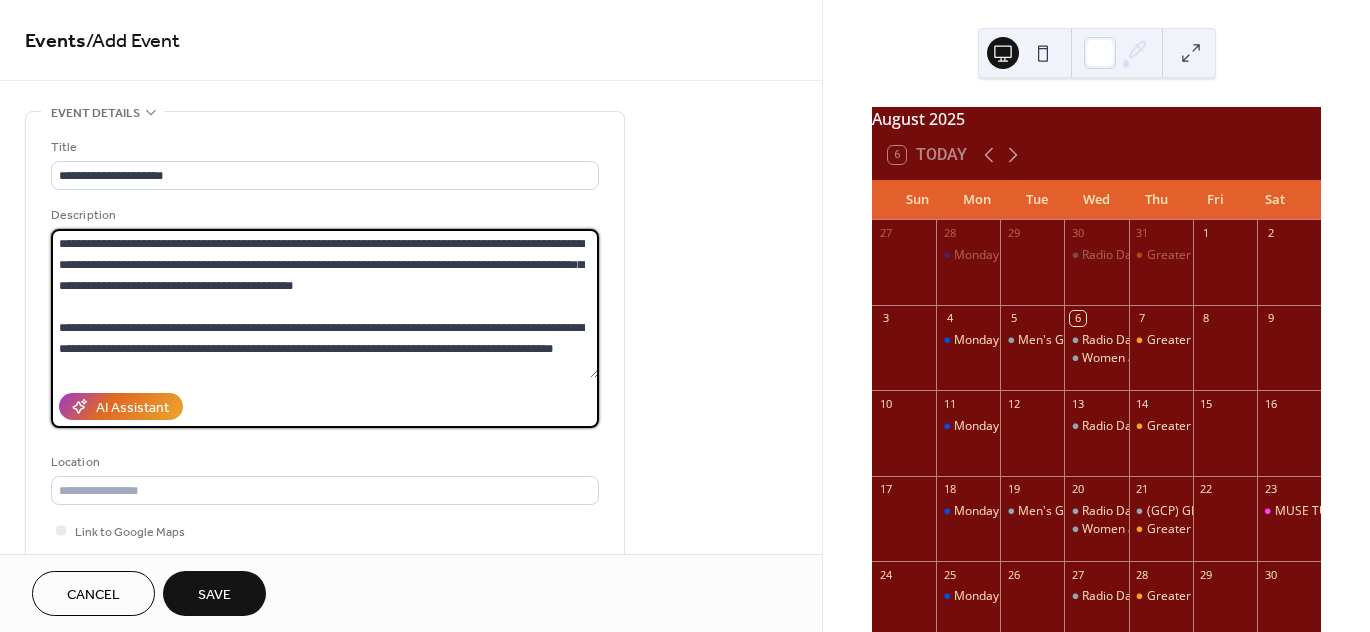 drag, startPoint x: 422, startPoint y: 257, endPoint x: 502, endPoint y: 258, distance: 80.00625 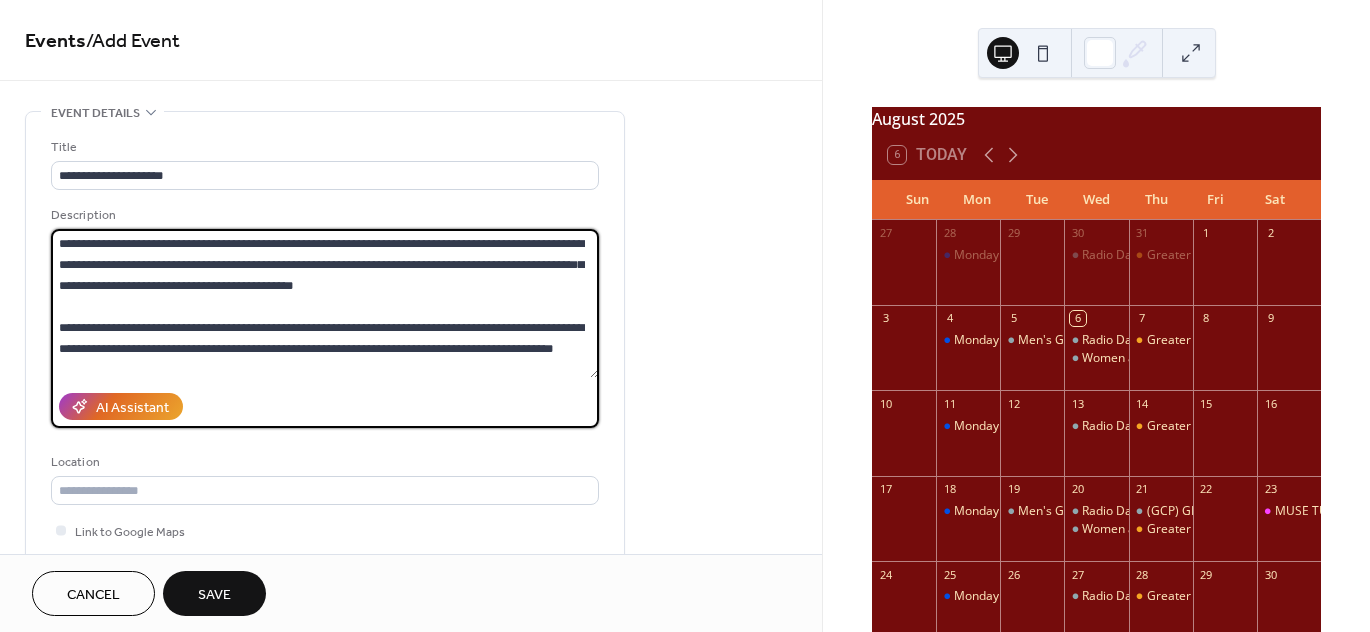 click on "**********" at bounding box center (325, 303) 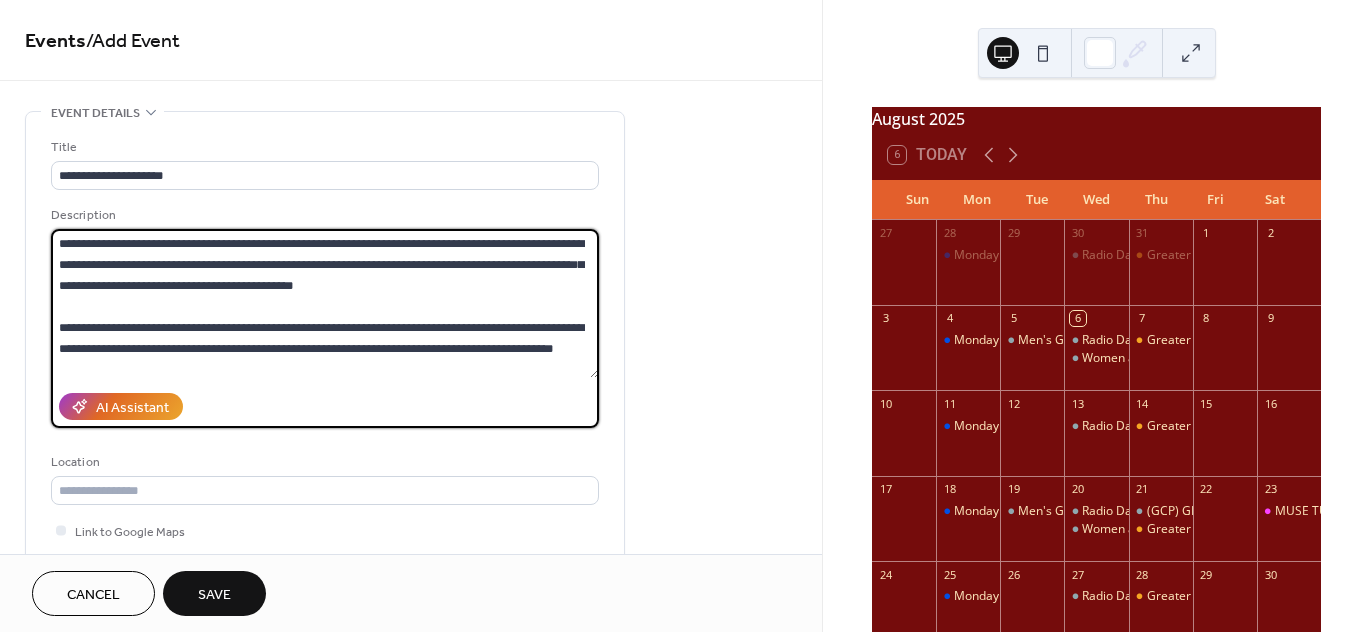 drag, startPoint x: 522, startPoint y: 256, endPoint x: 429, endPoint y: 258, distance: 93.0215 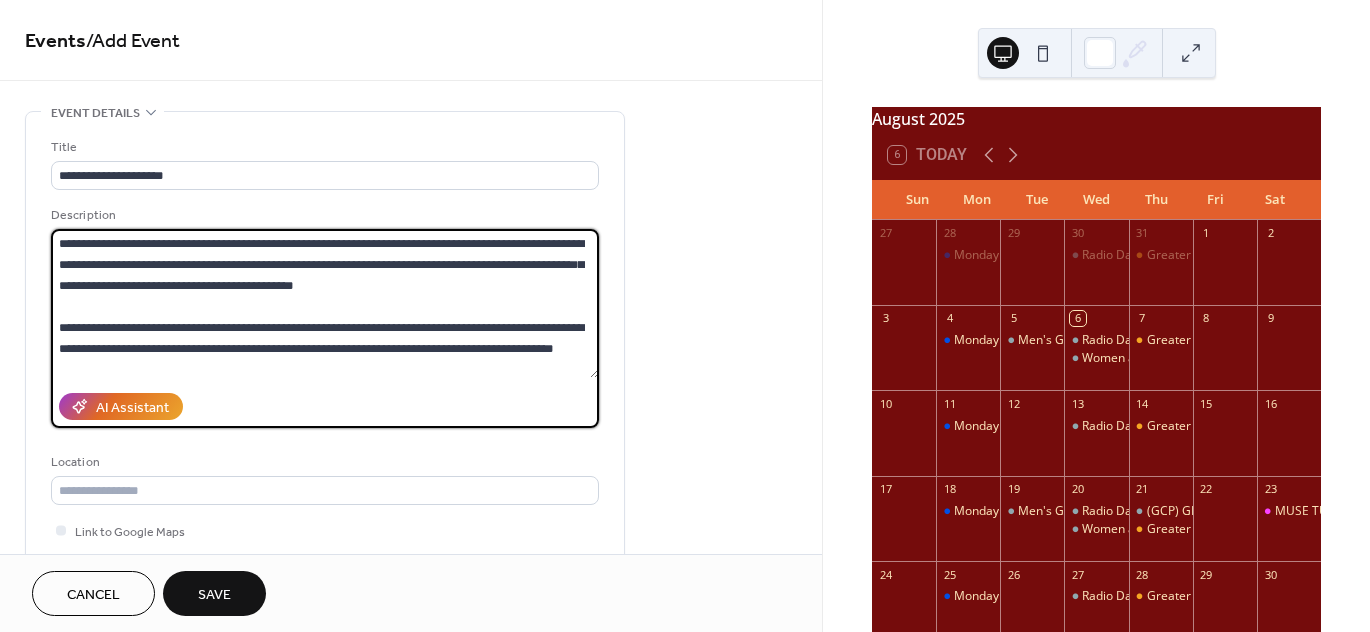 click on "**********" at bounding box center (325, 303) 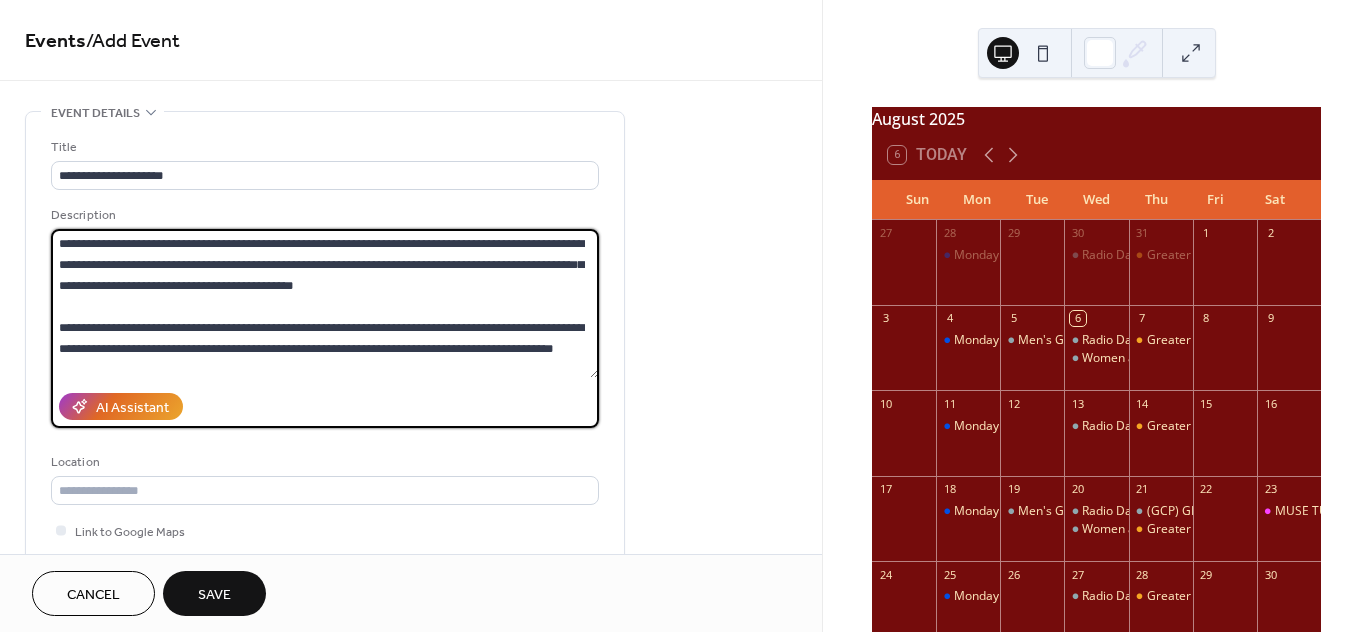 click on "**********" at bounding box center [325, 303] 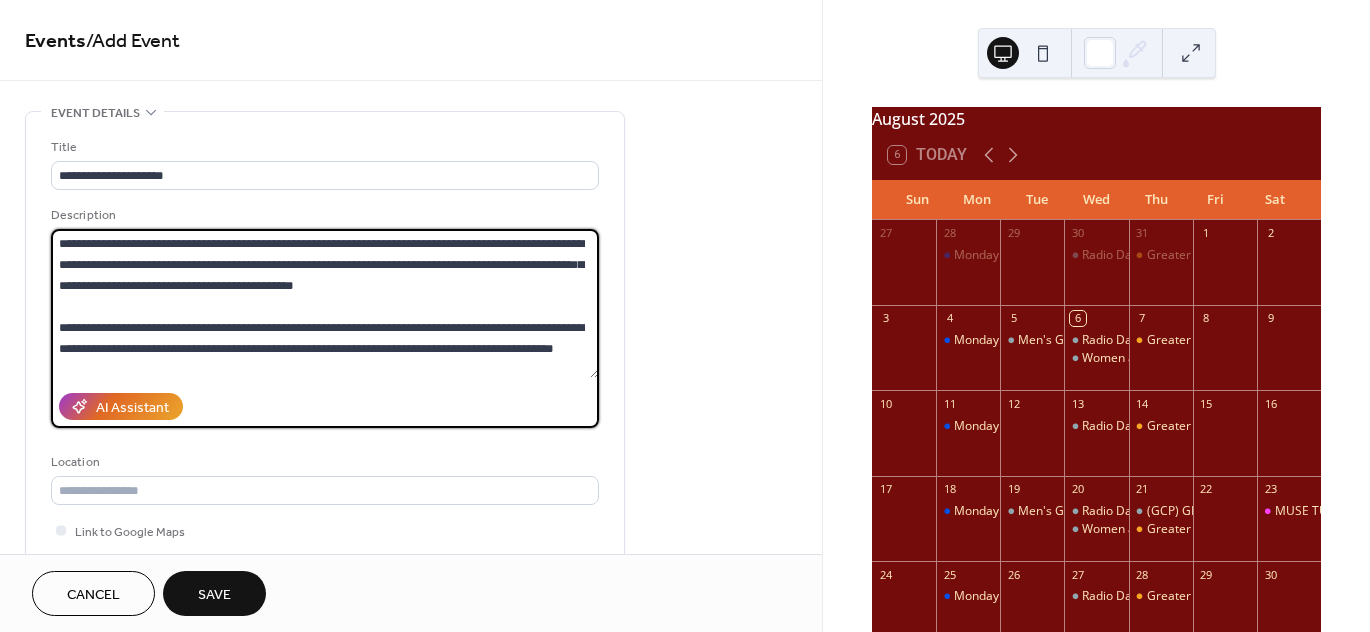 click on "**********" at bounding box center [325, 303] 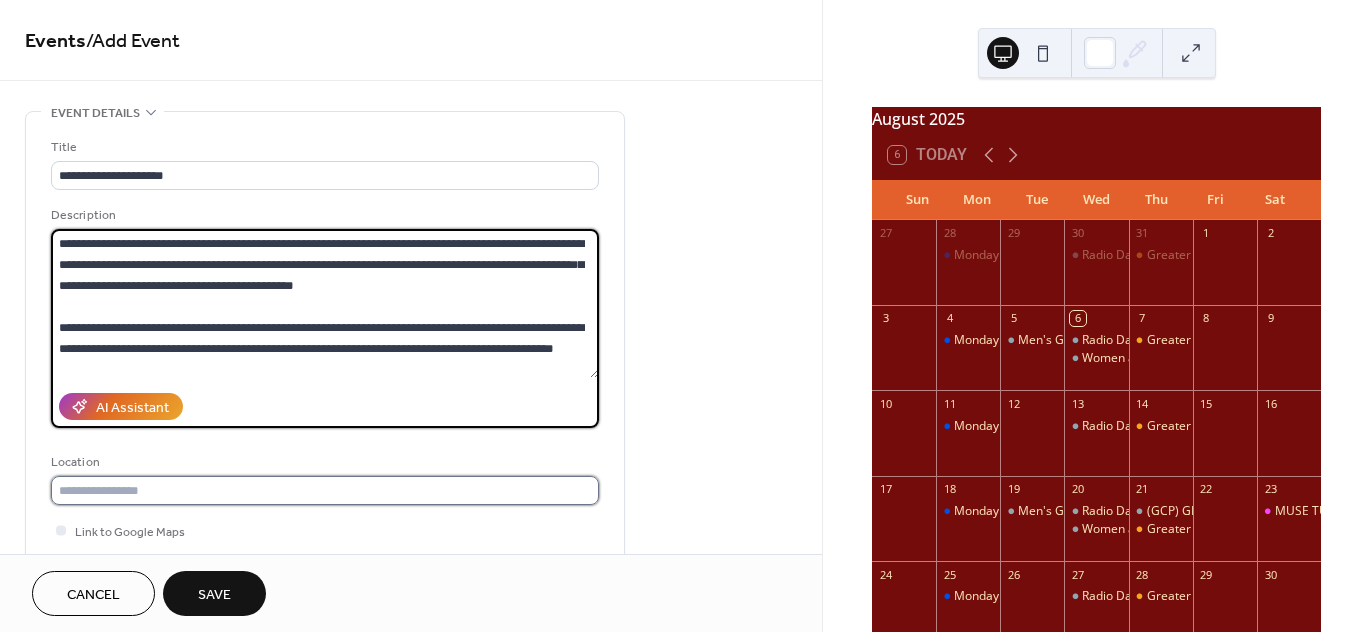 click at bounding box center [325, 490] 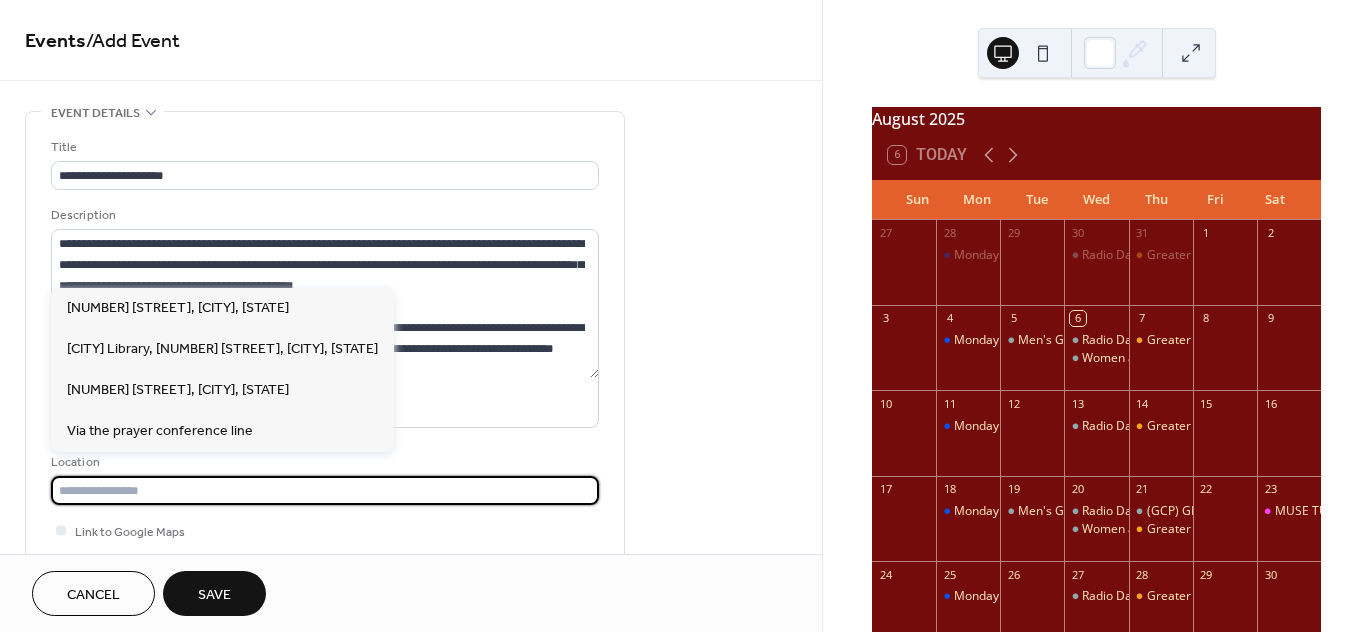 paste on "**********" 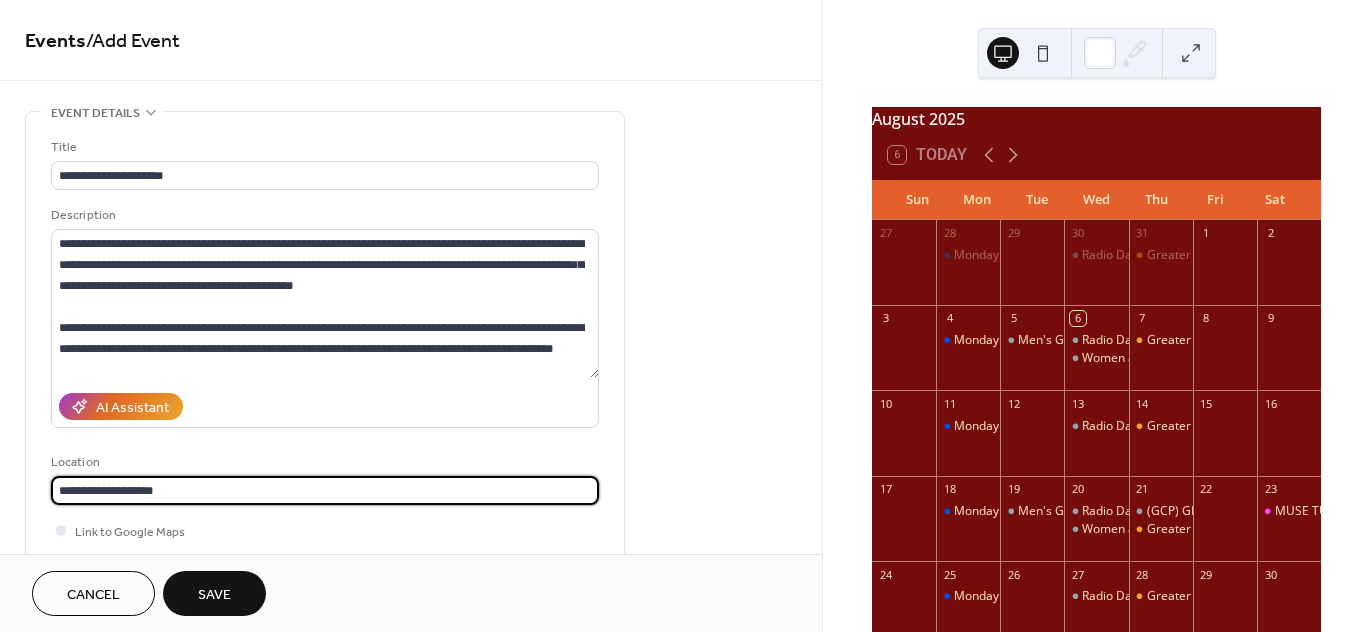 click on "**********" at bounding box center (325, 490) 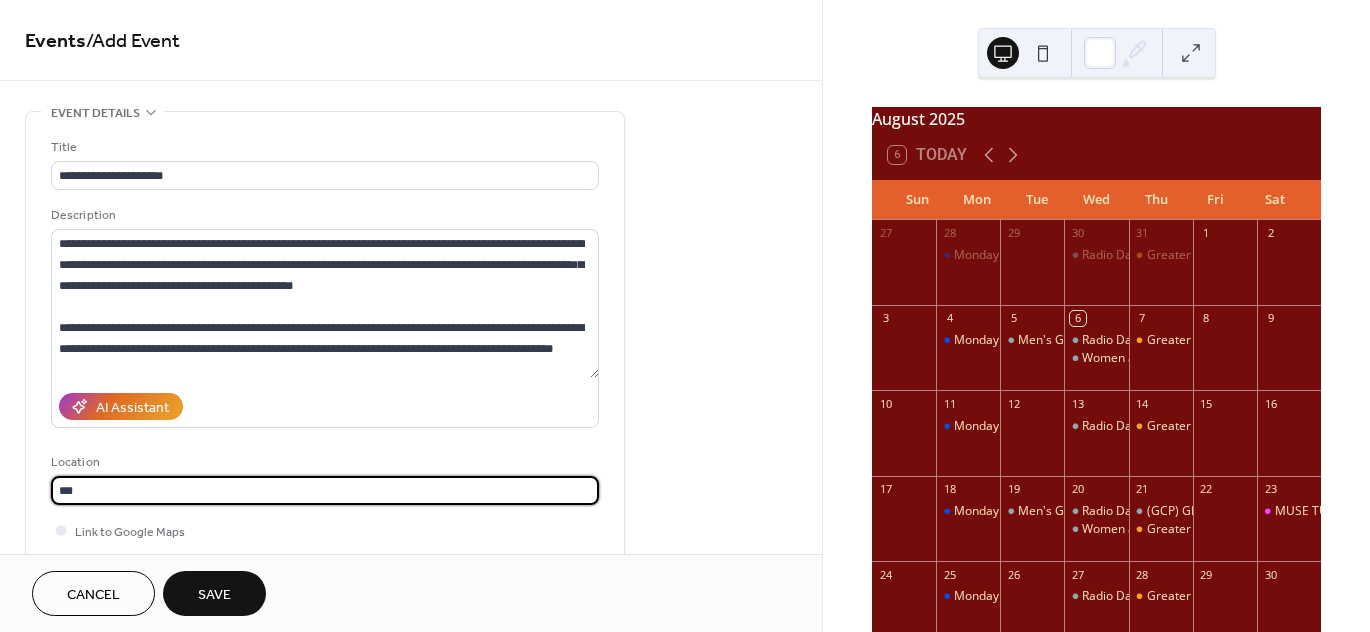 type on "*" 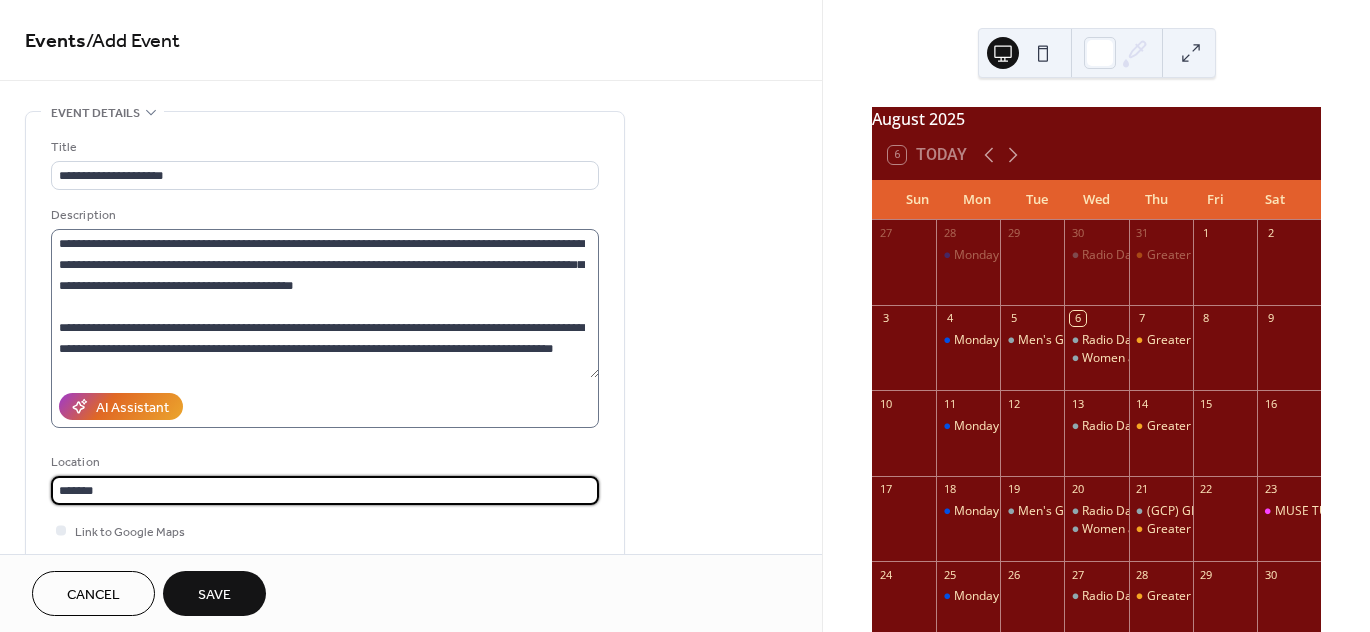 type on "******" 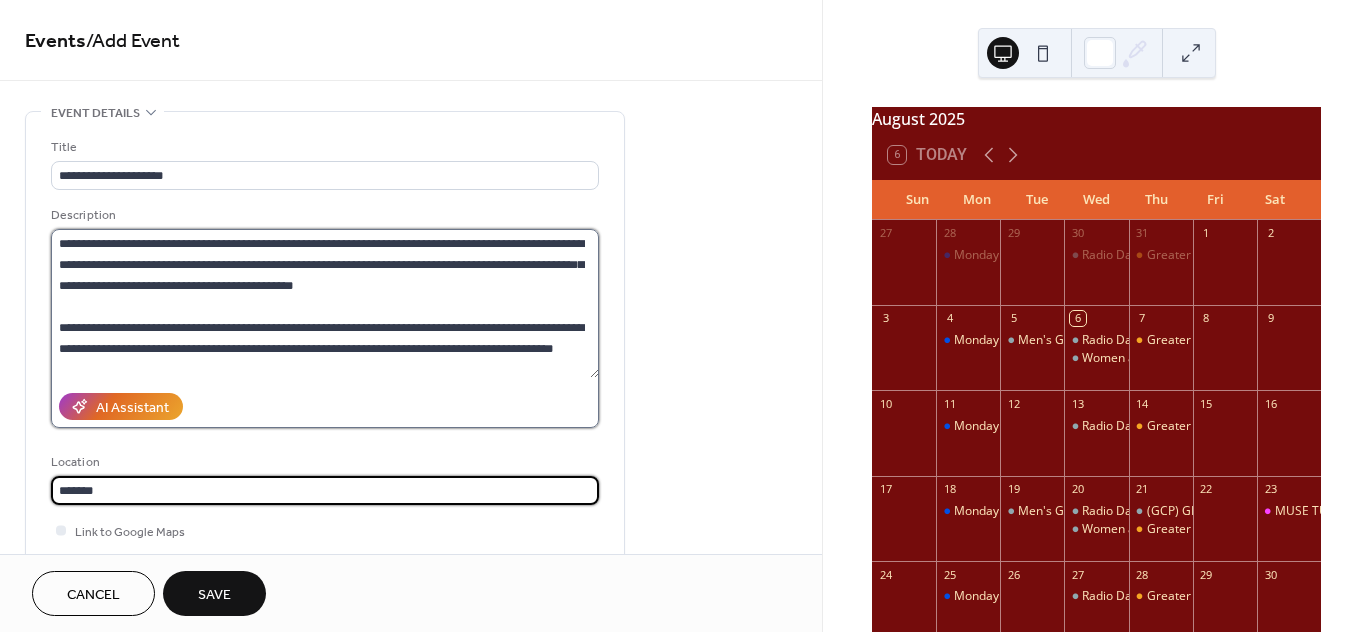 click on "**********" at bounding box center (325, 303) 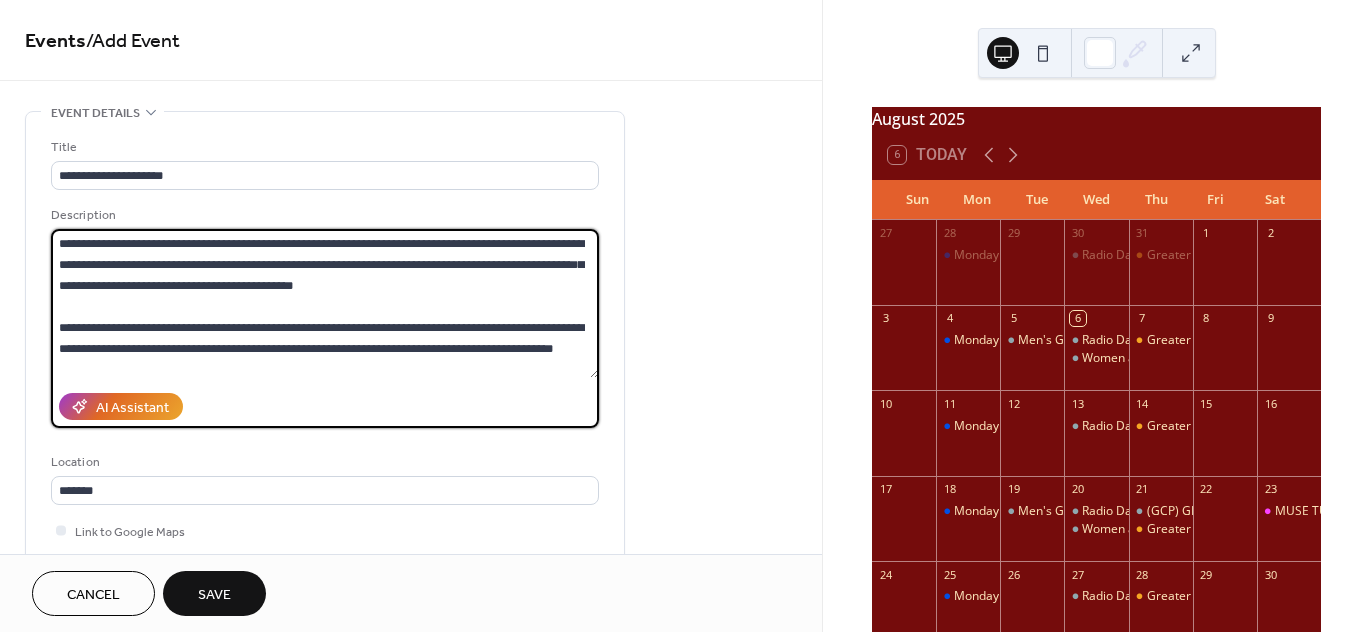 click on "**********" at bounding box center [325, 303] 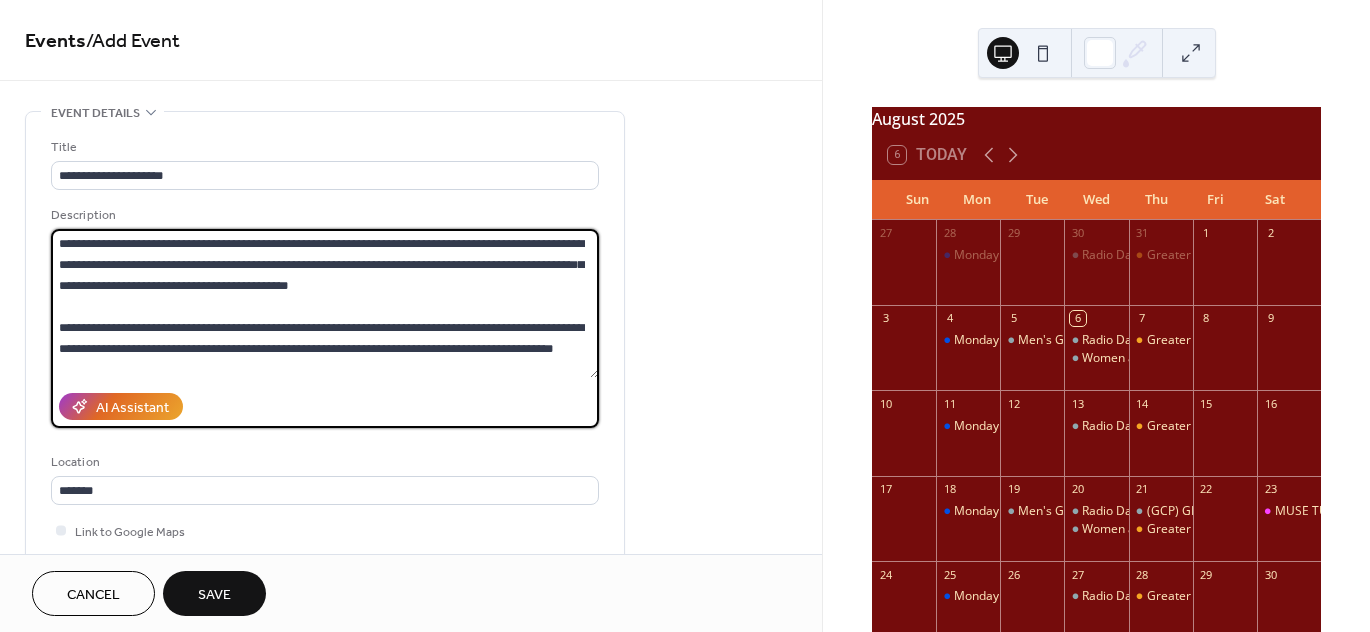type on "**********" 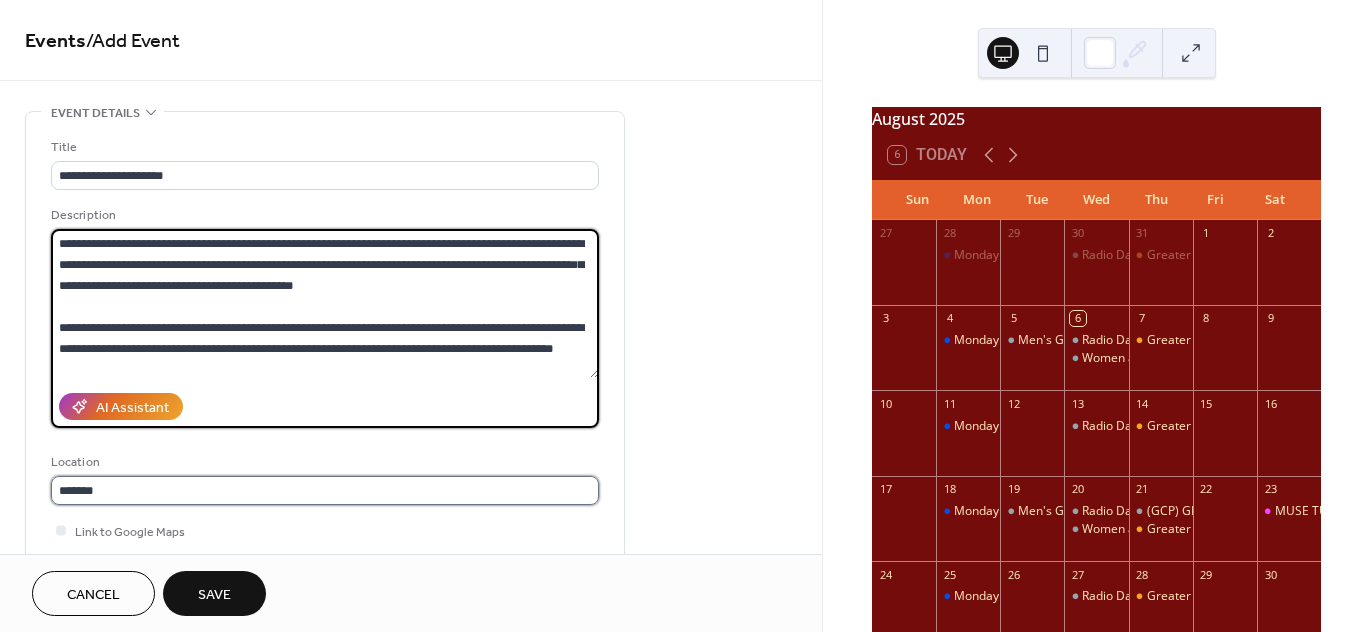 click on "******" at bounding box center [325, 490] 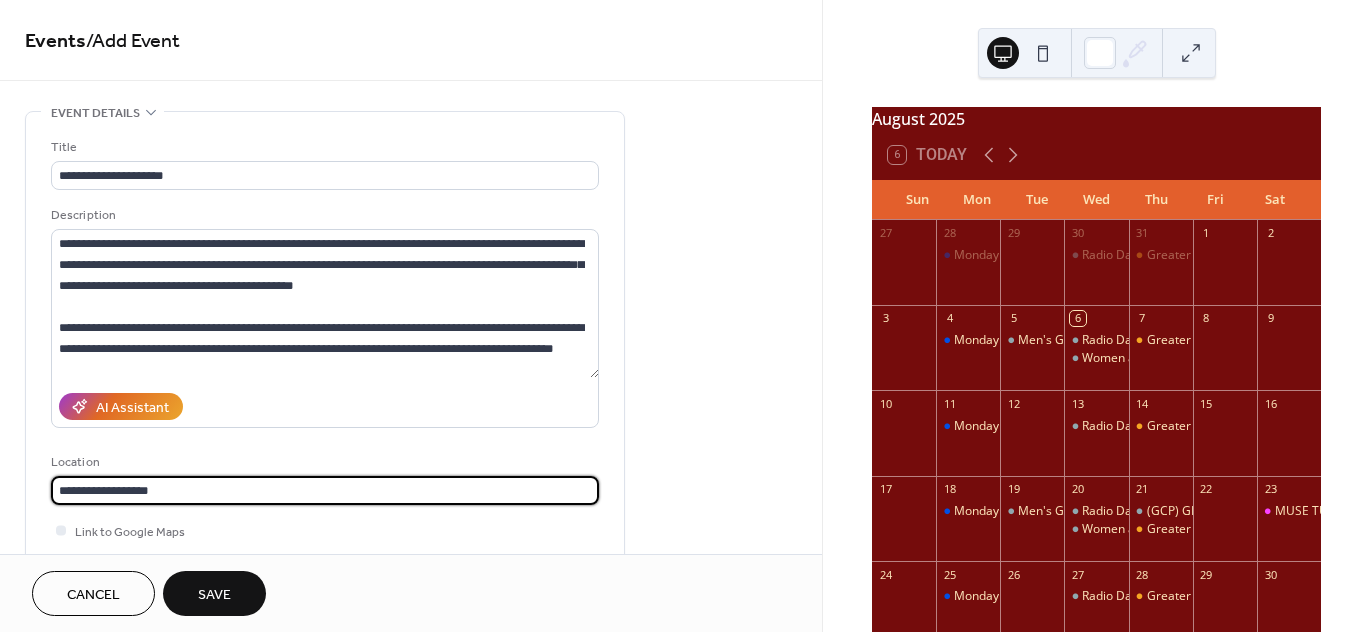 click on "**********" at bounding box center (325, 490) 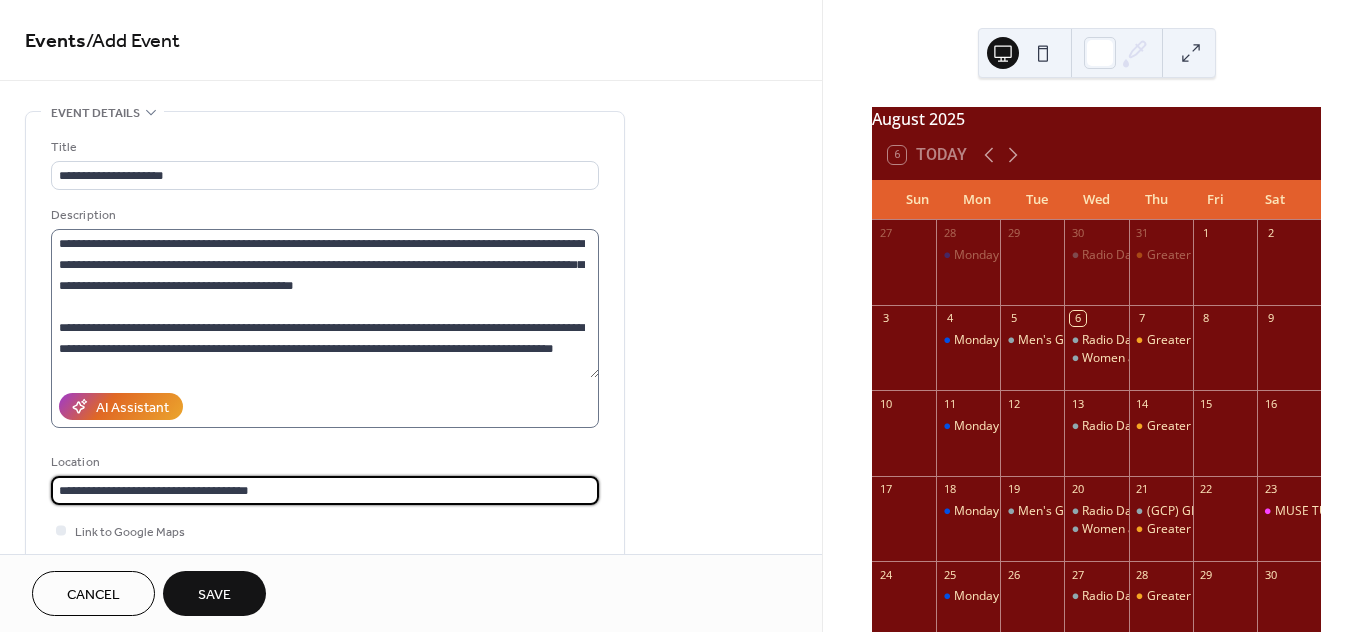 type on "**********" 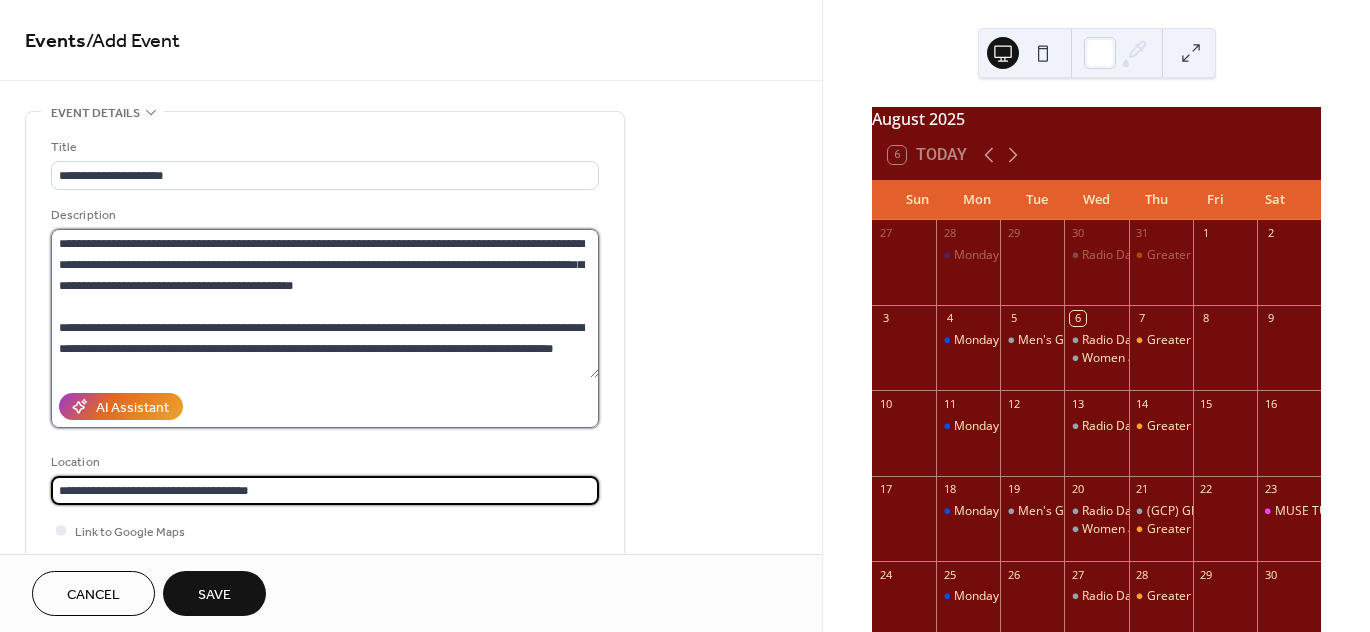 click on "**********" at bounding box center (325, 303) 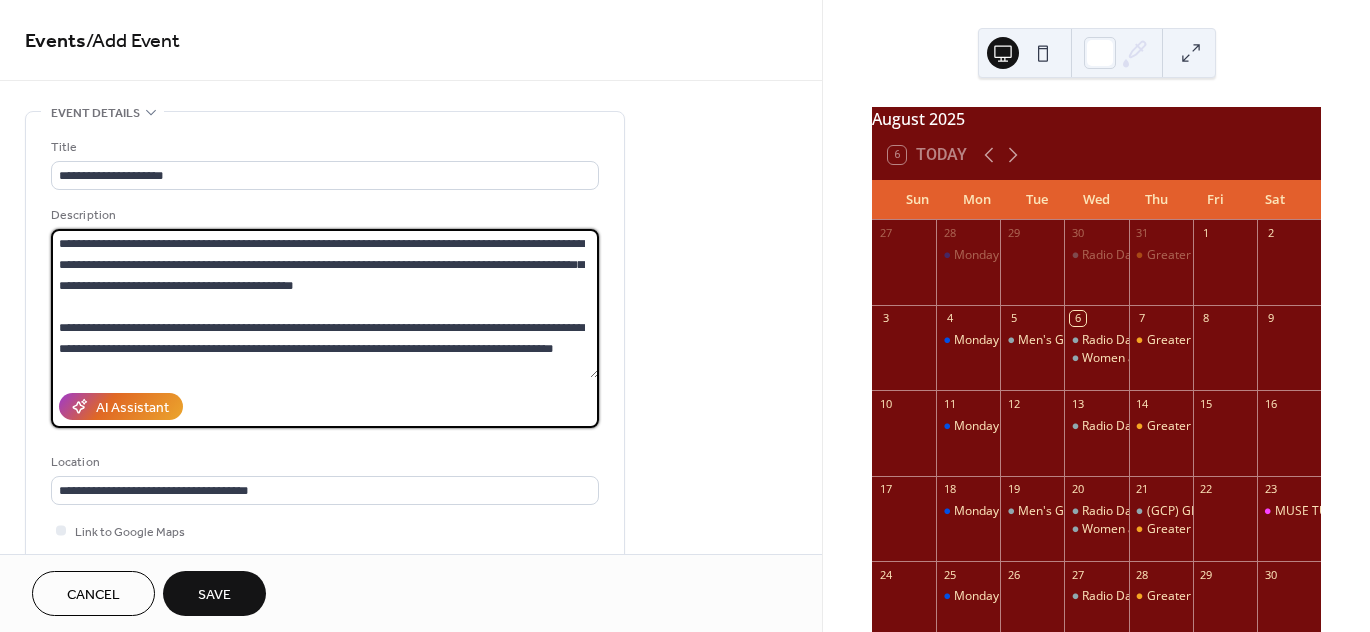click on "**********" at bounding box center [325, 303] 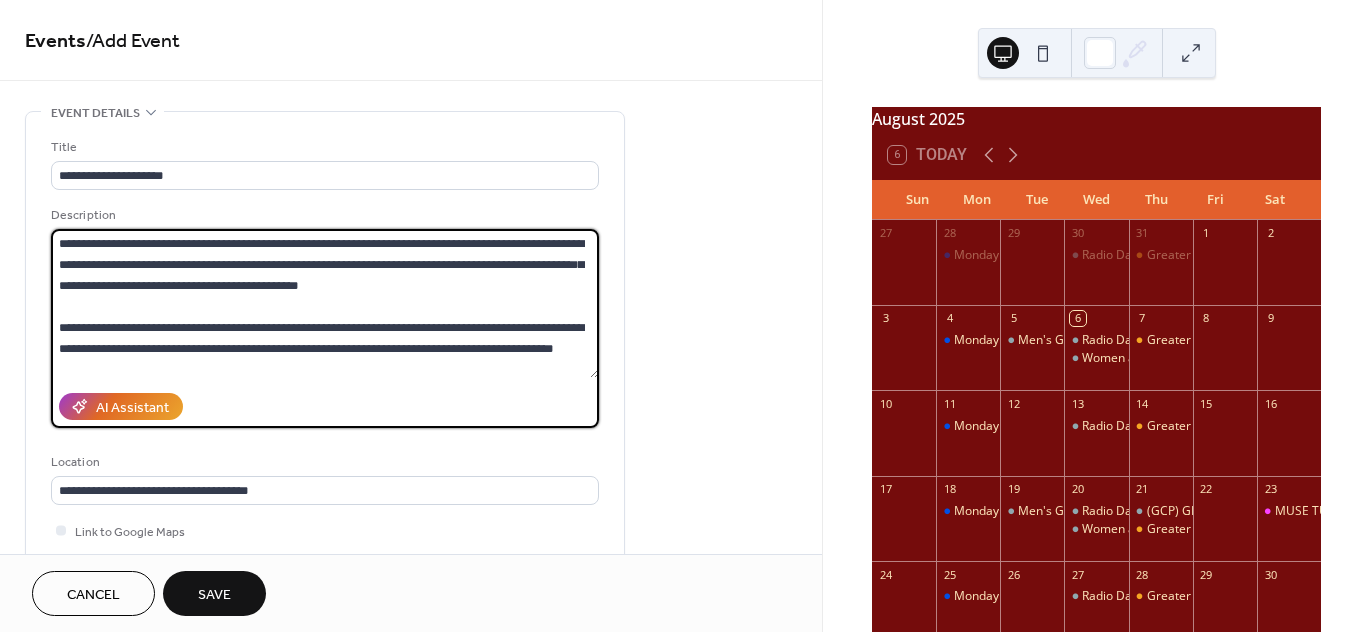 click on "**********" at bounding box center (325, 303) 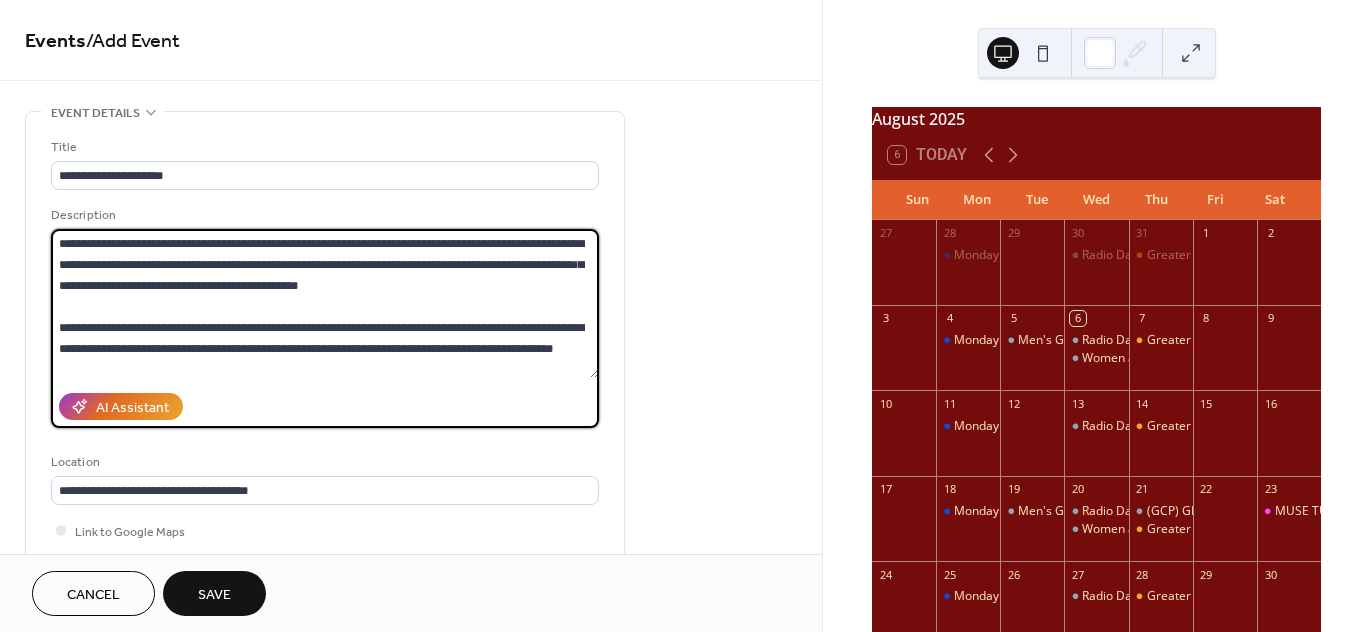 scroll, scrollTop: 0, scrollLeft: 0, axis: both 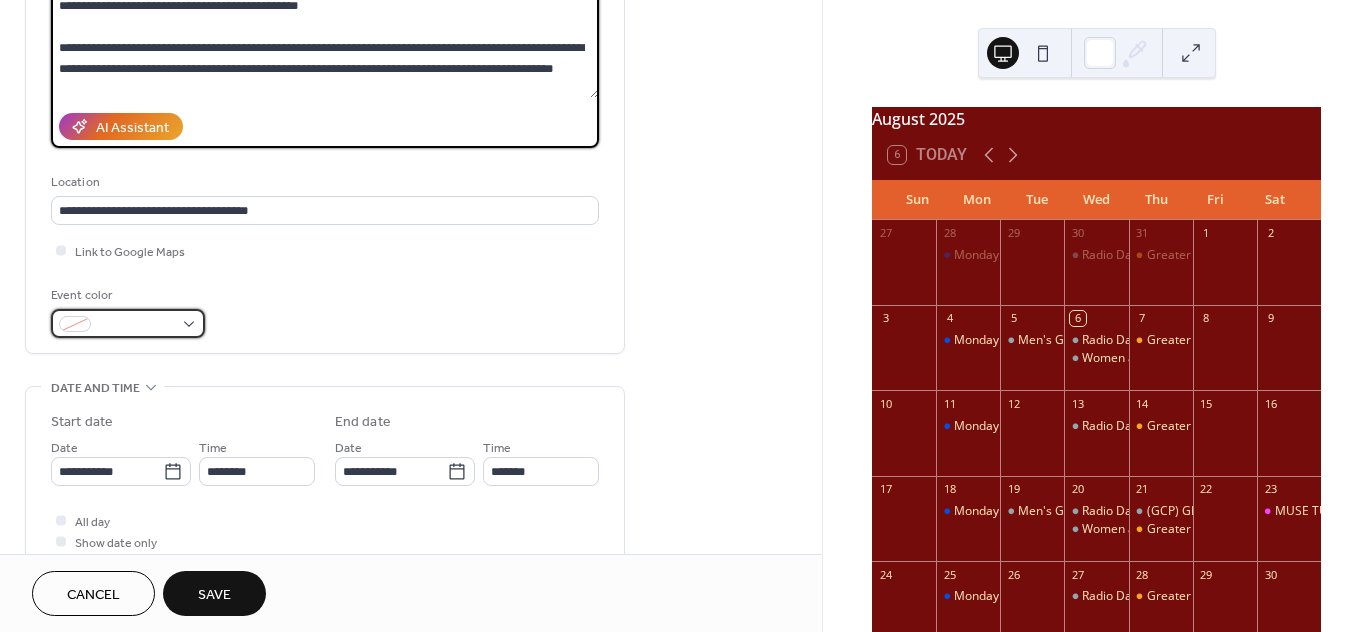 click at bounding box center (136, 325) 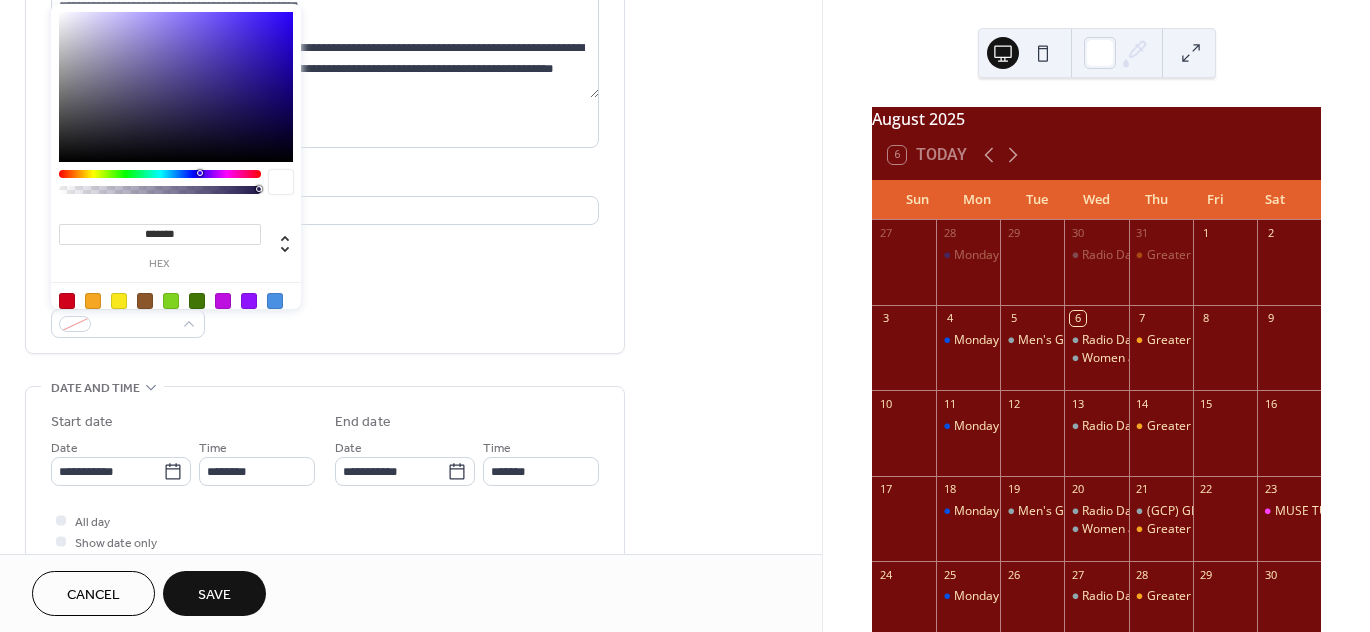 click at bounding box center (119, 301) 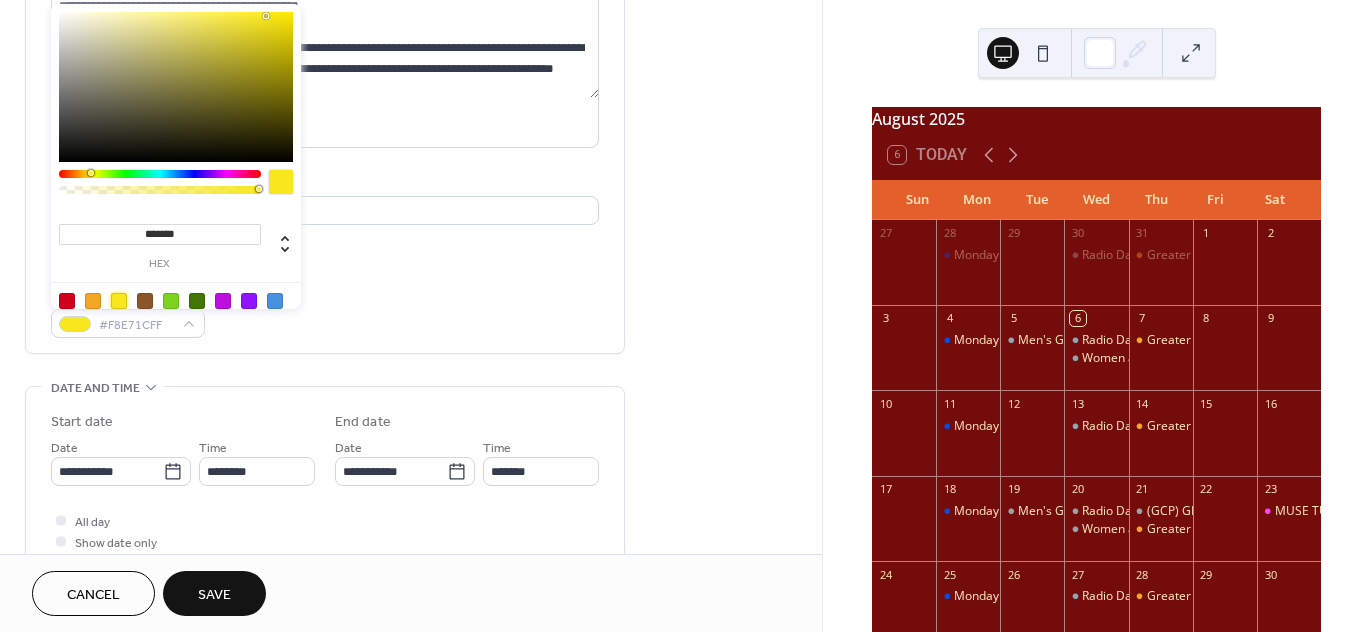 scroll, scrollTop: 218, scrollLeft: 0, axis: vertical 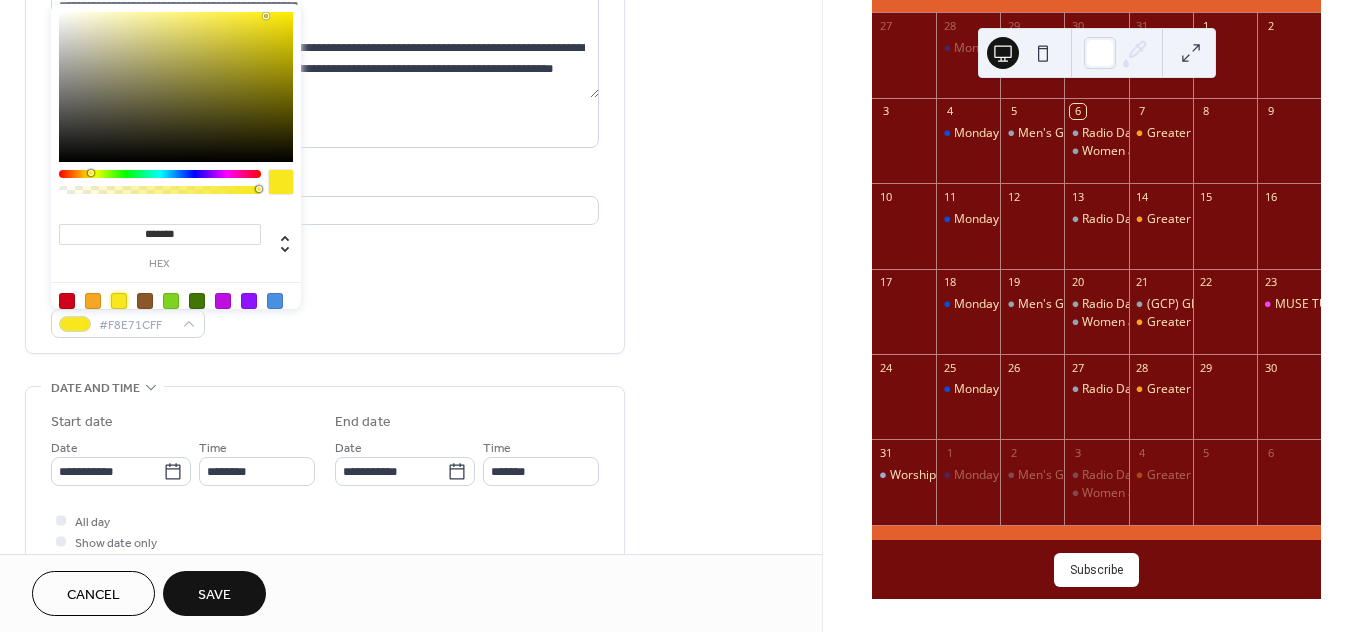 click on "**********" at bounding box center [325, 92] 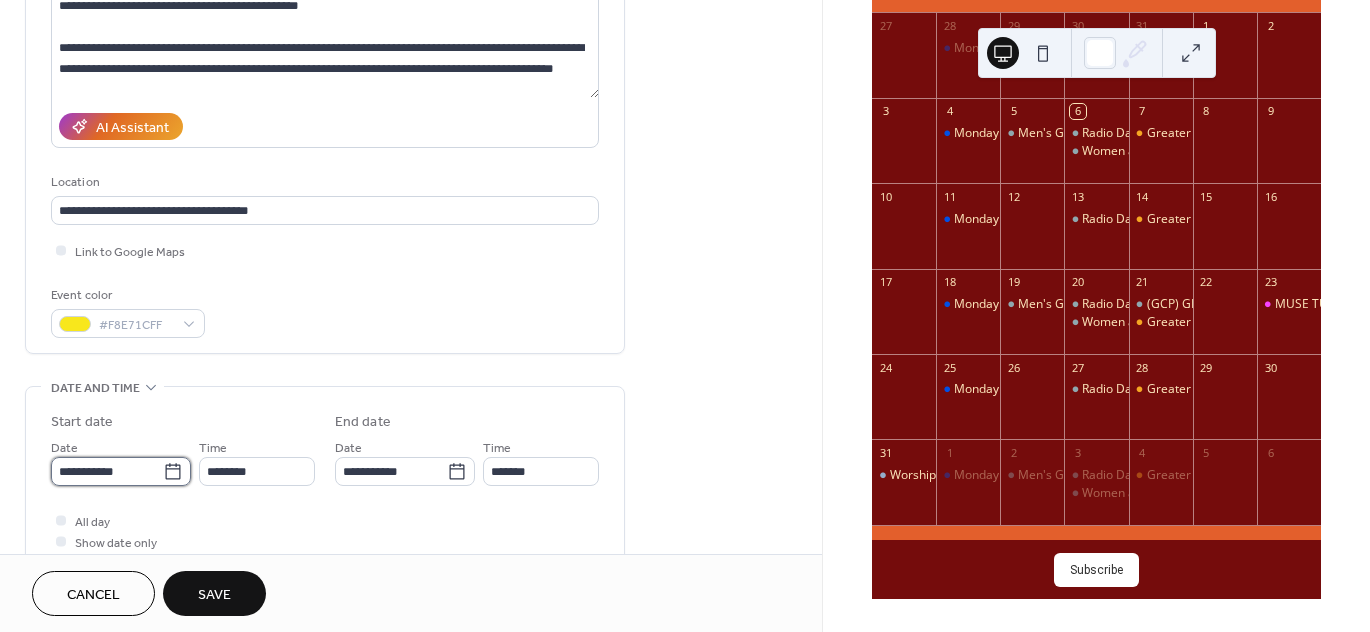 click on "**********" at bounding box center [107, 471] 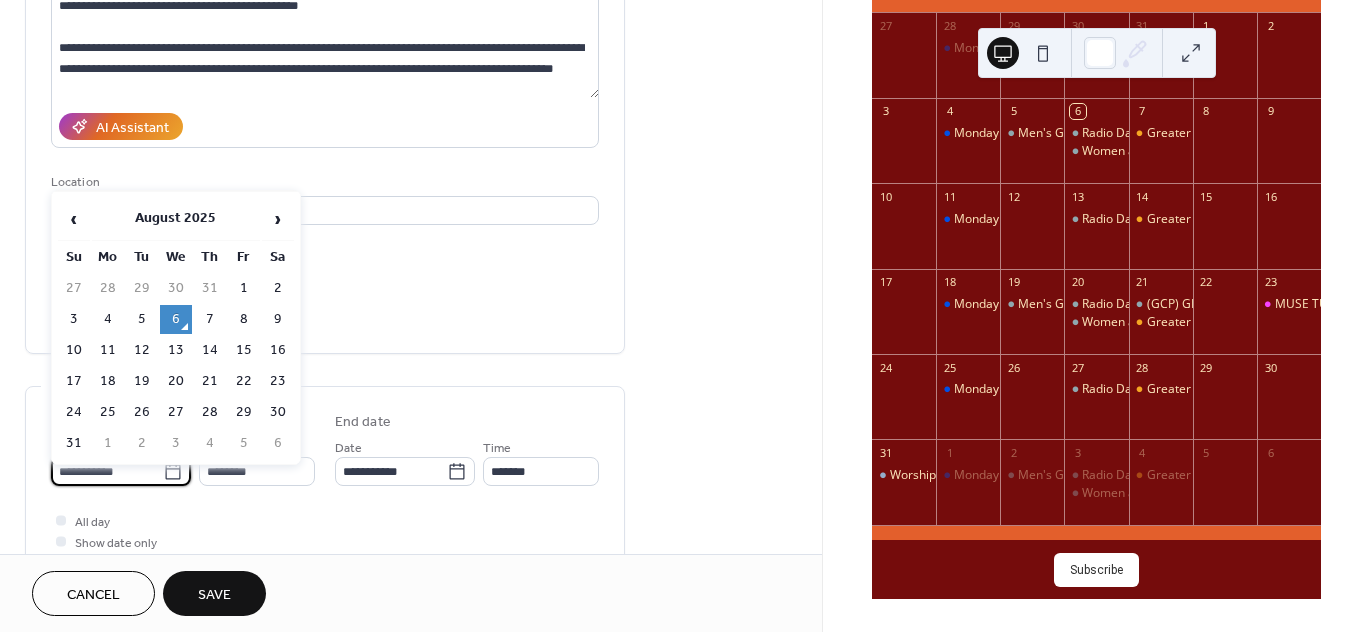 click on "Link to Google Maps" at bounding box center (325, 250) 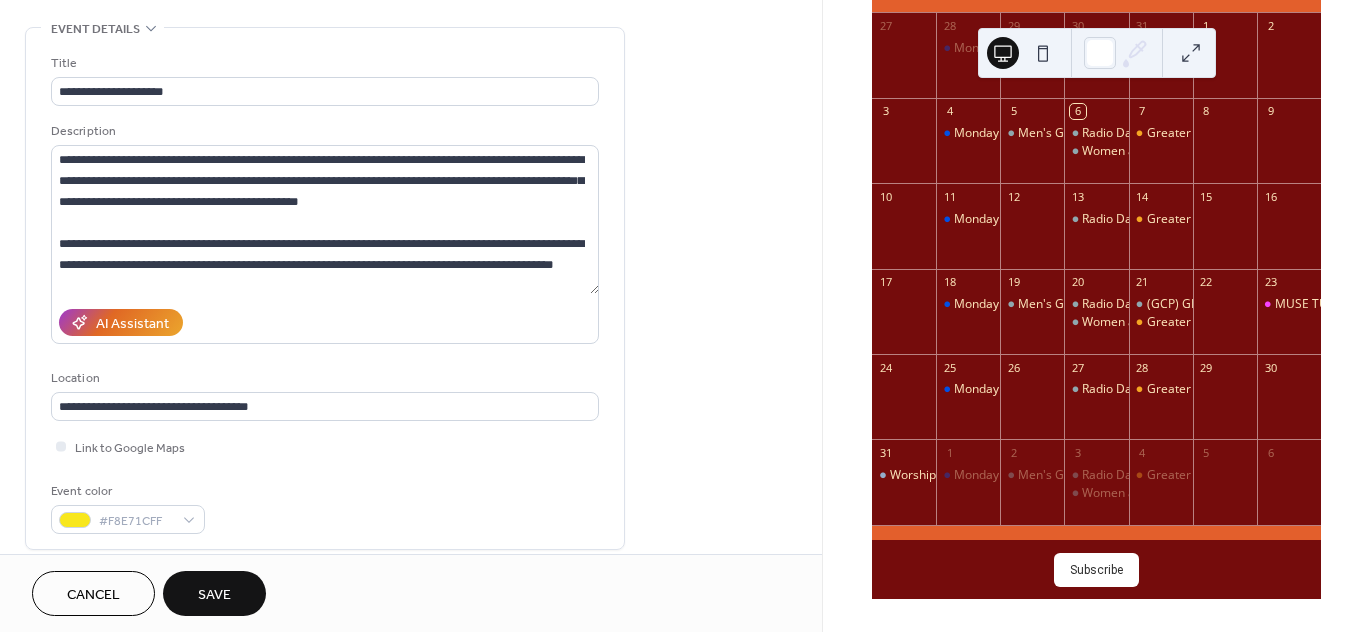 scroll, scrollTop: 82, scrollLeft: 0, axis: vertical 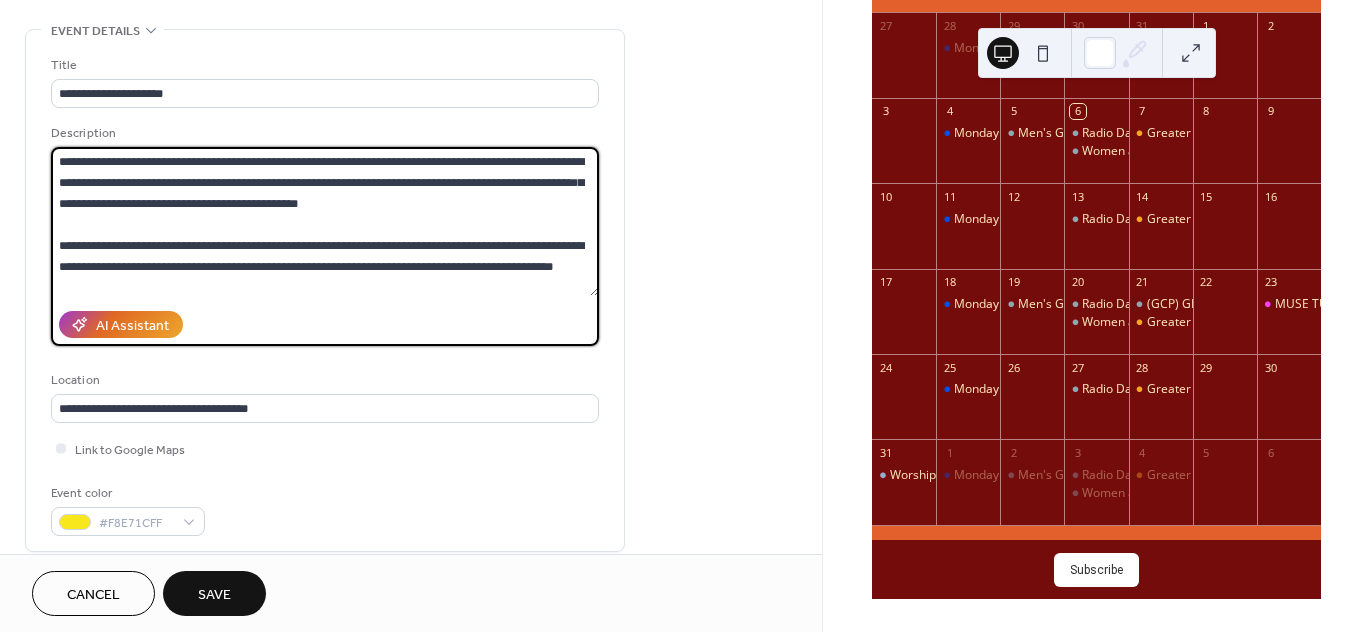 click on "**********" at bounding box center [325, 221] 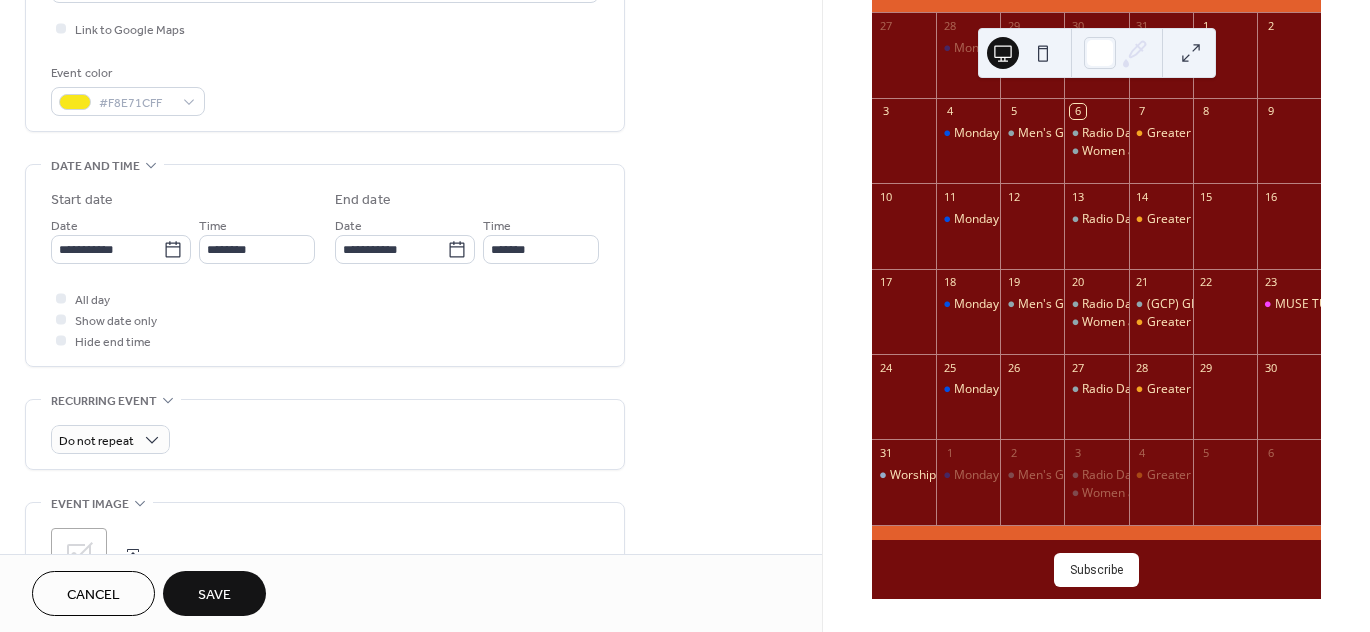 scroll, scrollTop: 504, scrollLeft: 0, axis: vertical 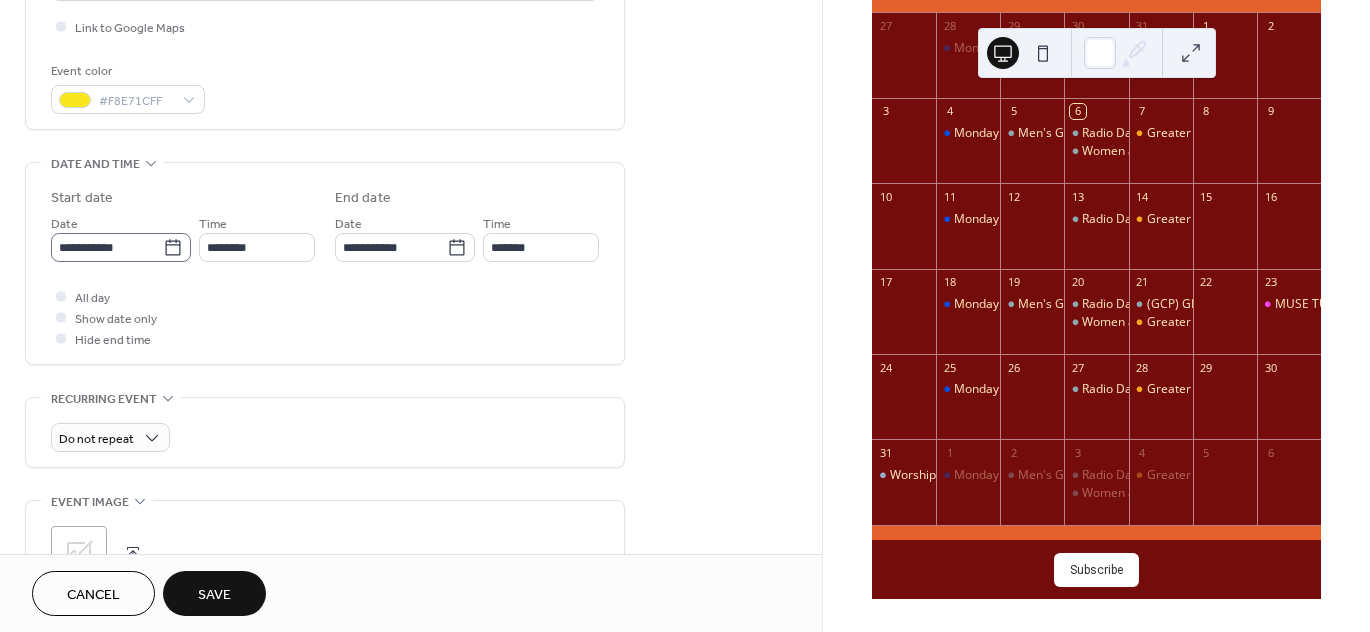 click 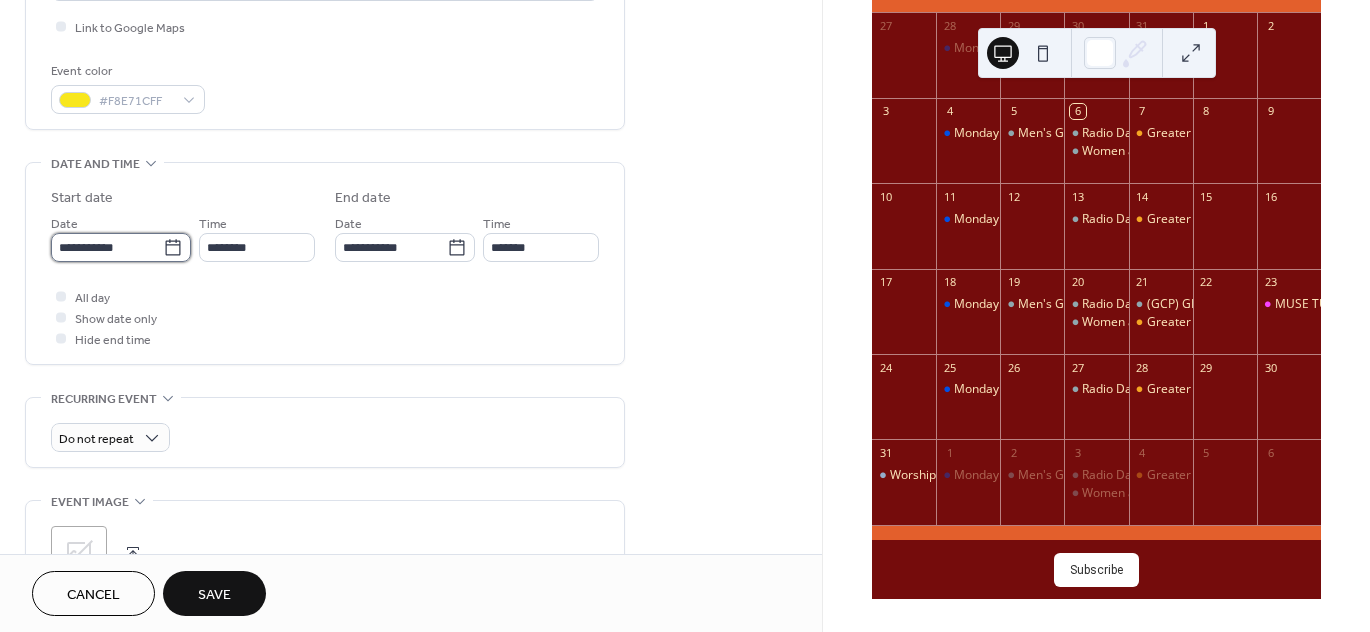 click on "**********" at bounding box center [107, 247] 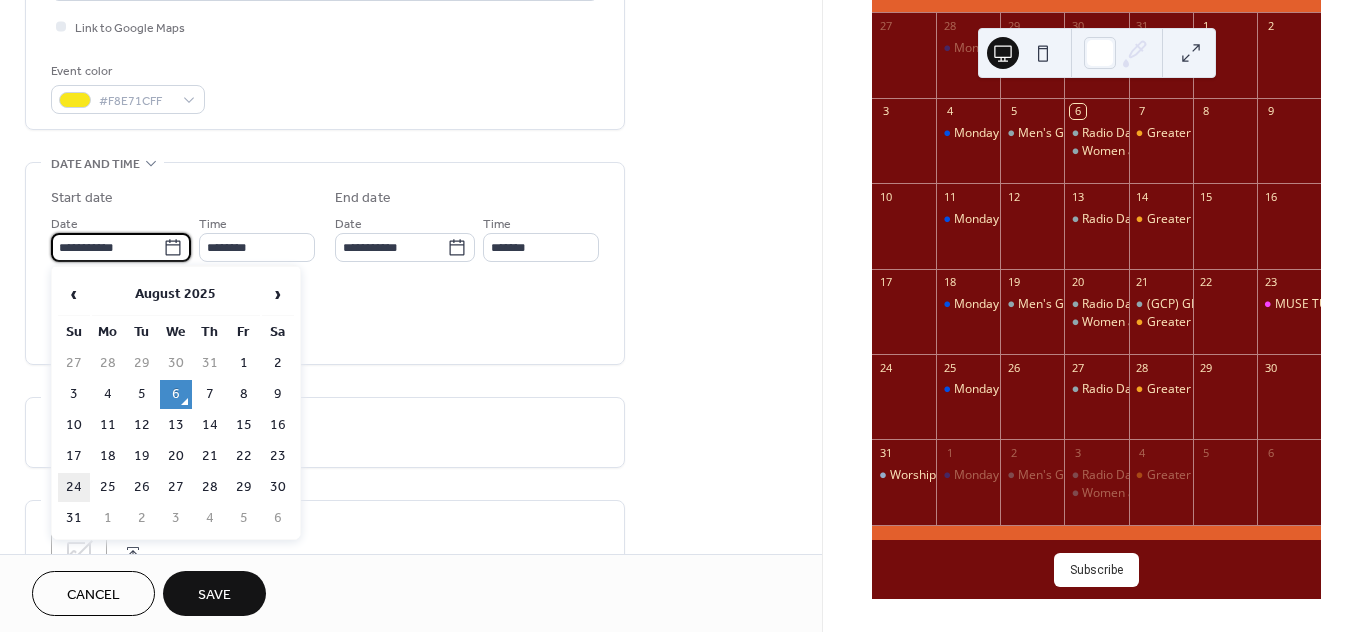 click on "24" at bounding box center (74, 487) 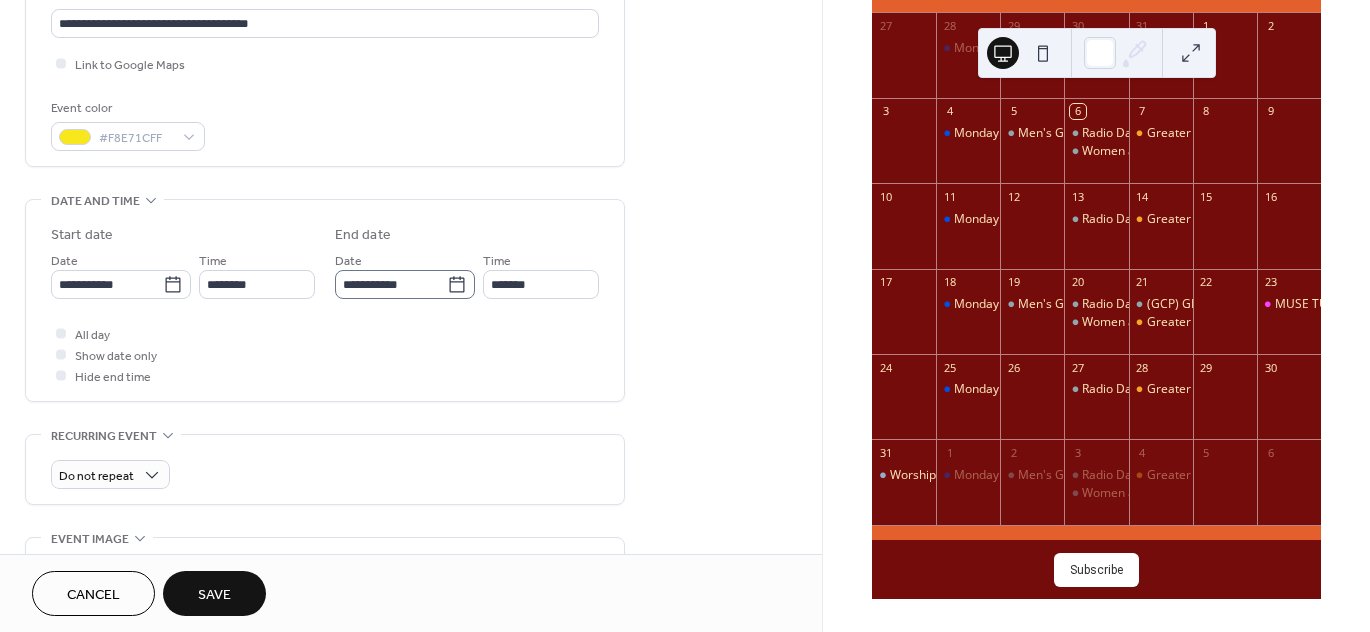 scroll, scrollTop: 468, scrollLeft: 0, axis: vertical 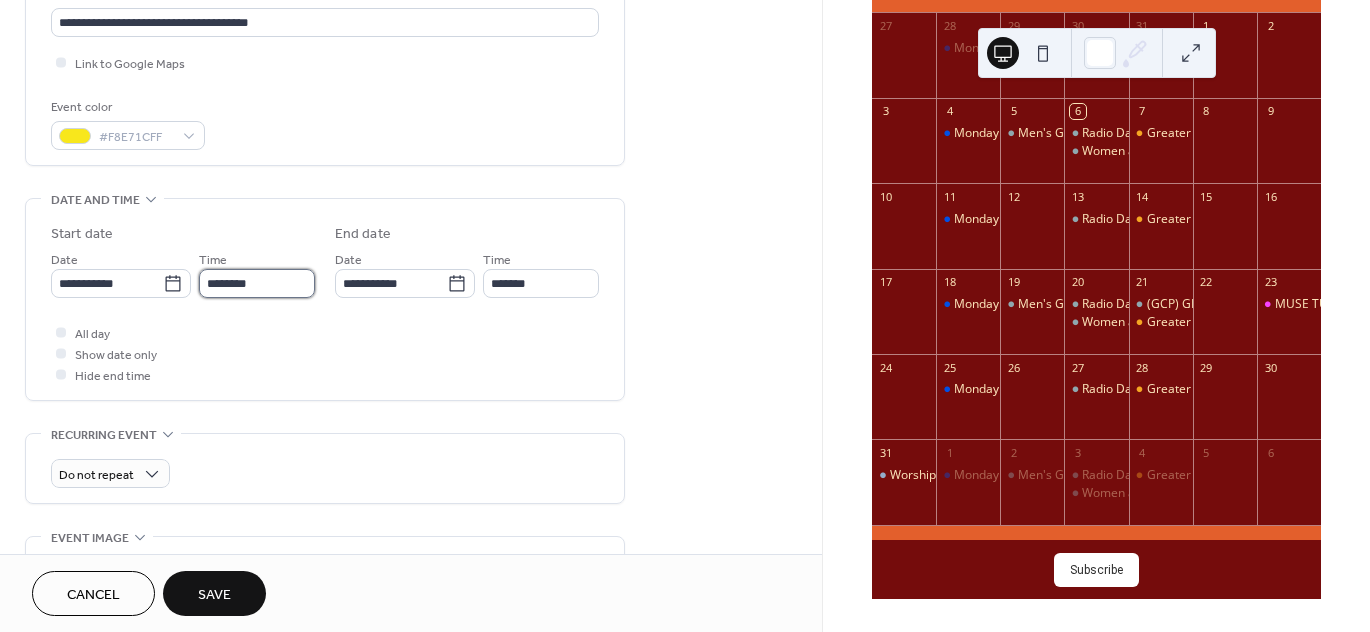 click on "********" at bounding box center (257, 283) 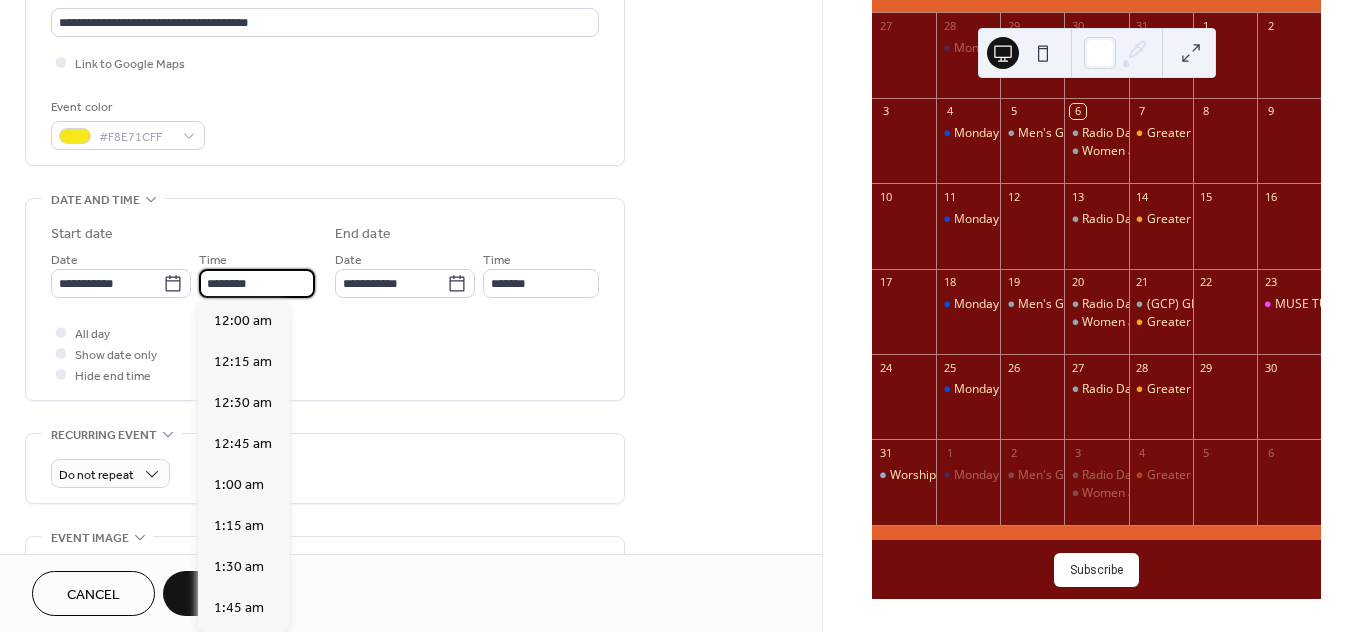 scroll, scrollTop: 1968, scrollLeft: 0, axis: vertical 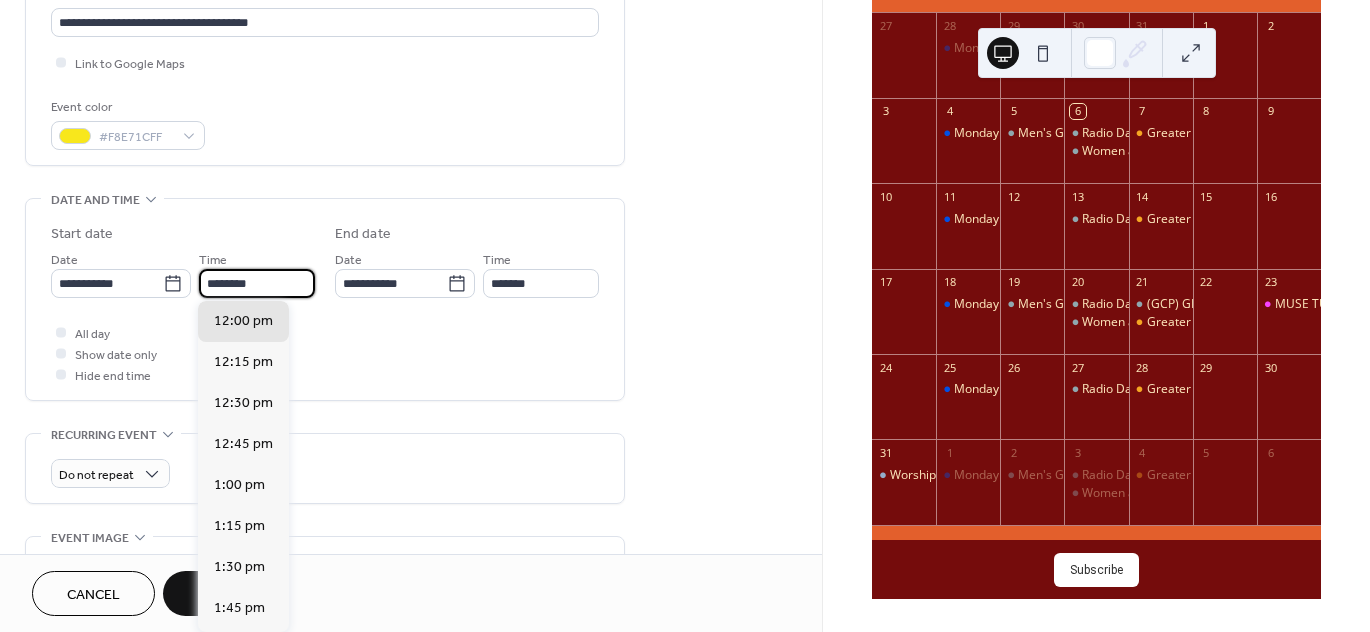 click on "**********" at bounding box center [325, 304] 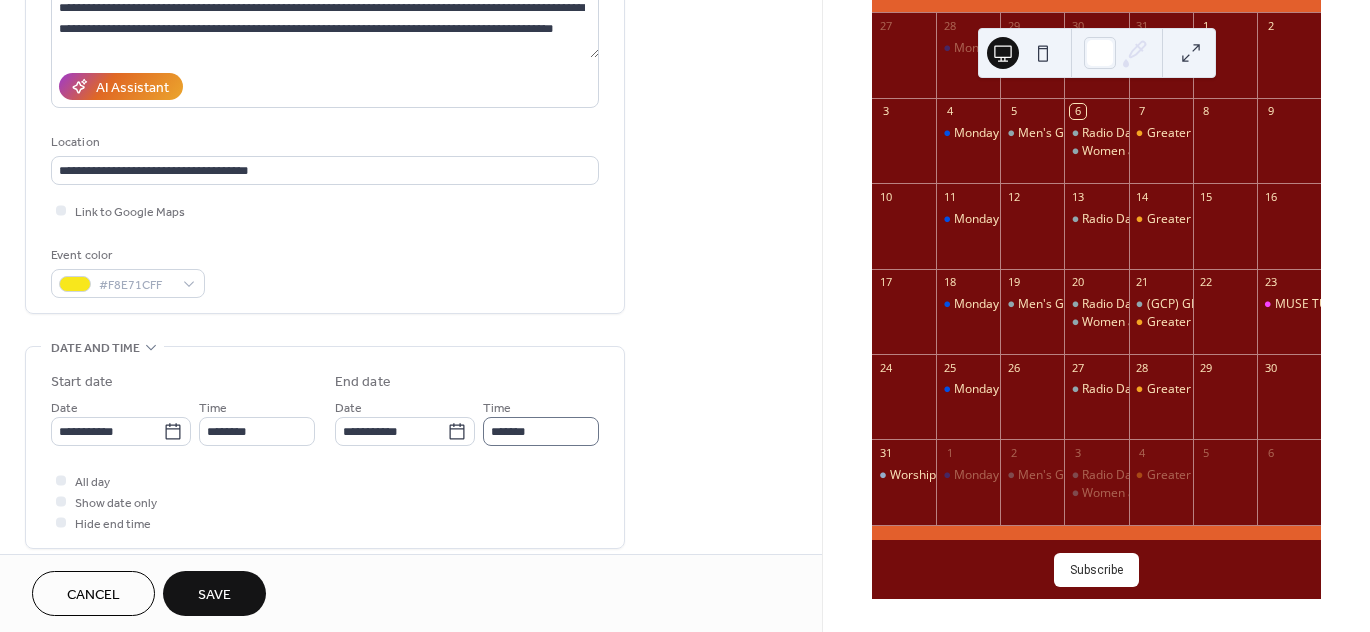 scroll, scrollTop: 322, scrollLeft: 0, axis: vertical 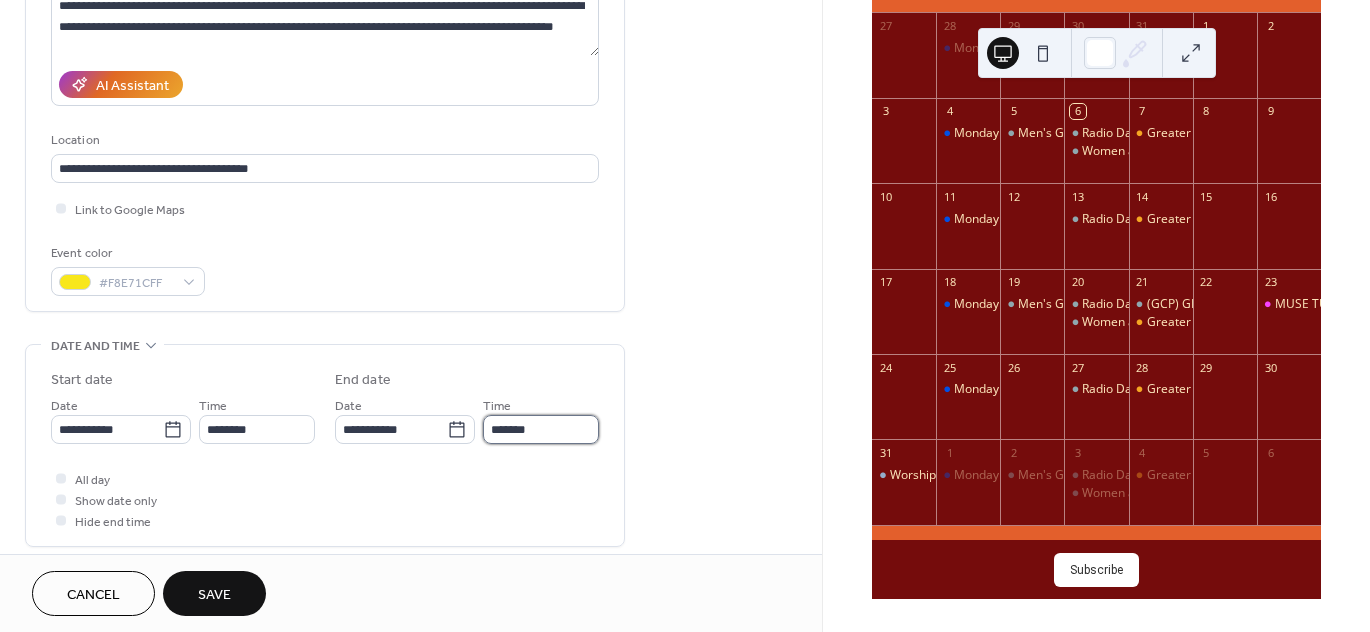 click on "*******" at bounding box center [541, 429] 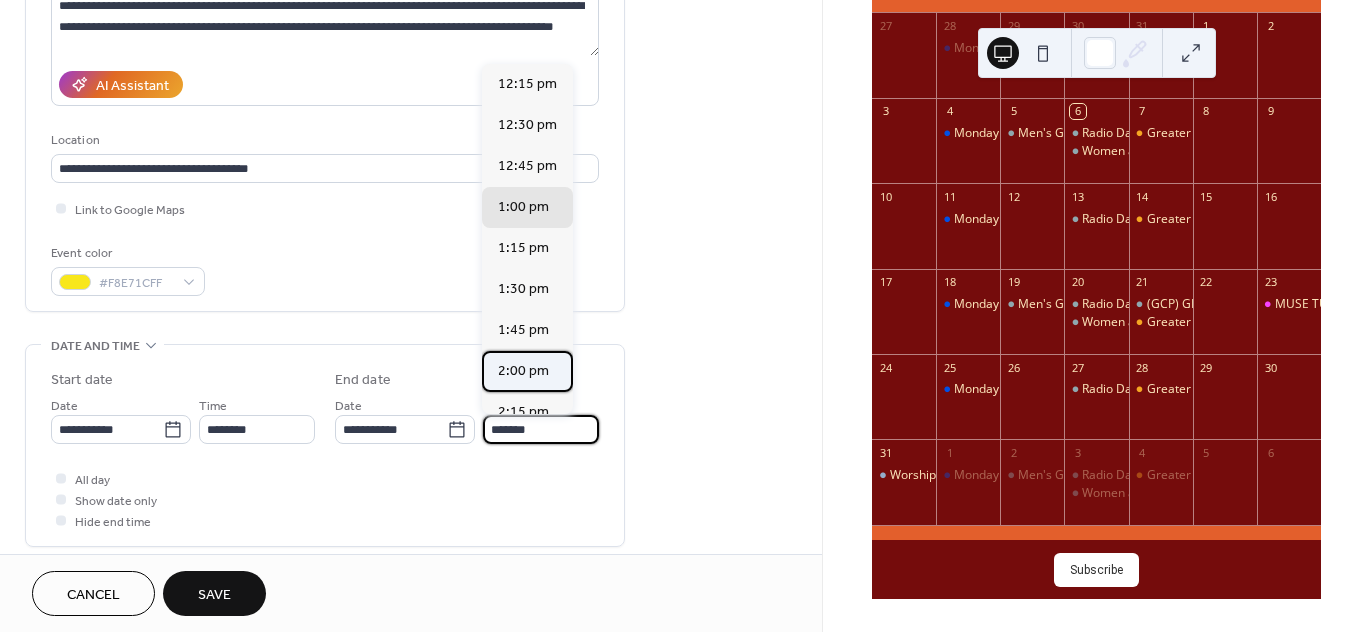 click on "2:00 pm" at bounding box center [523, 370] 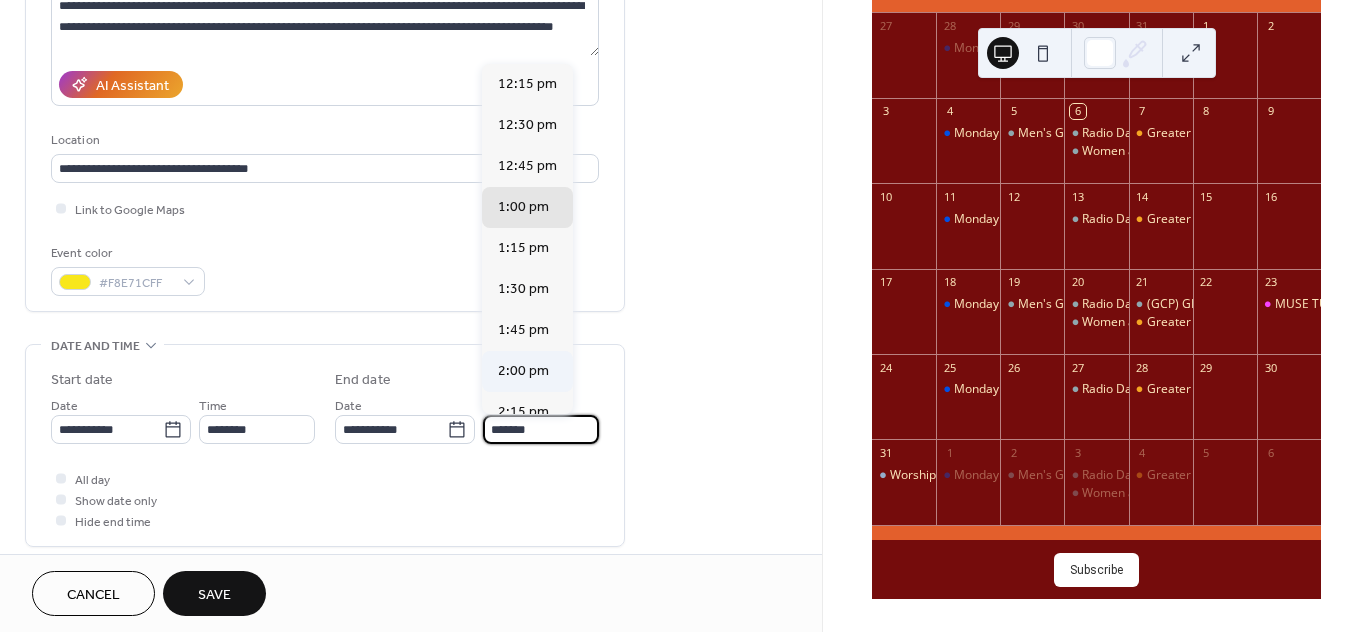 type on "*******" 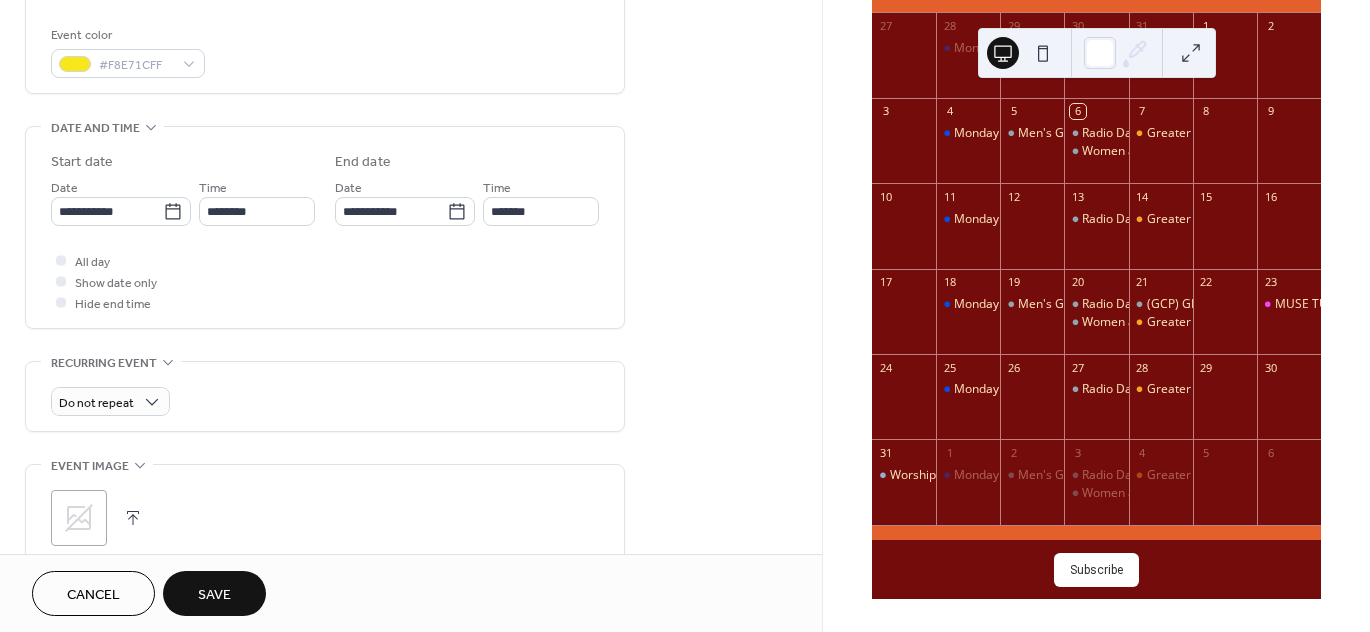 scroll, scrollTop: 542, scrollLeft: 0, axis: vertical 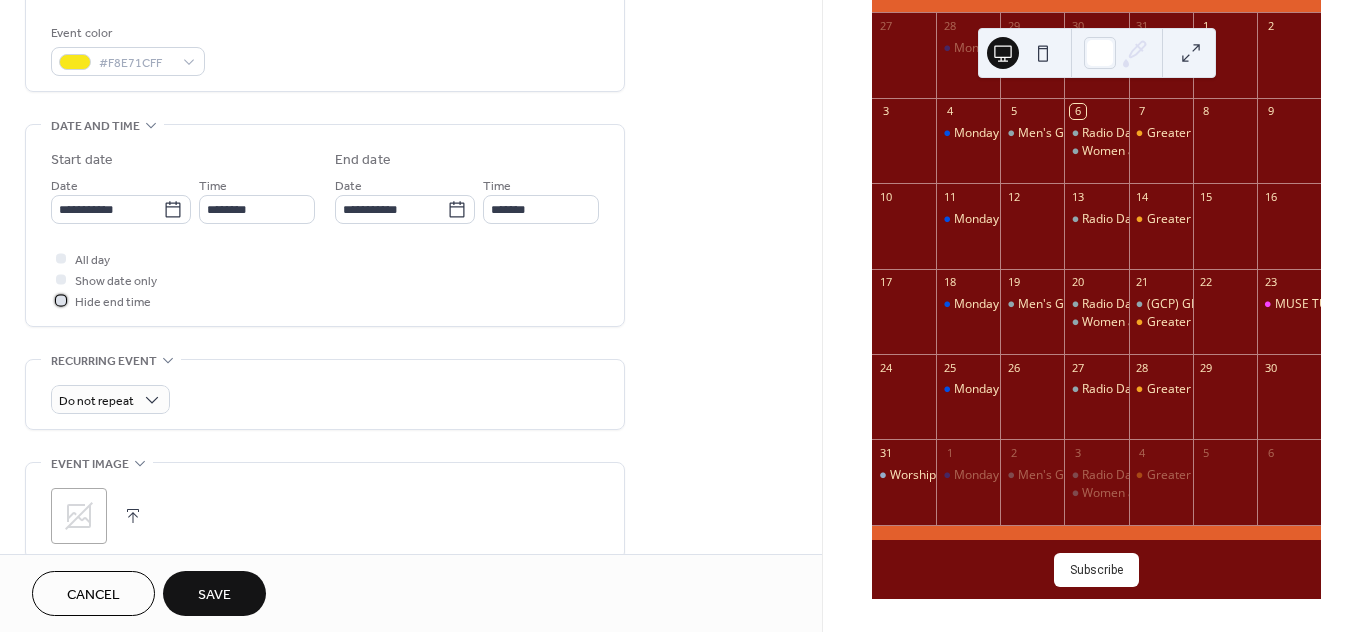 click at bounding box center [61, 300] 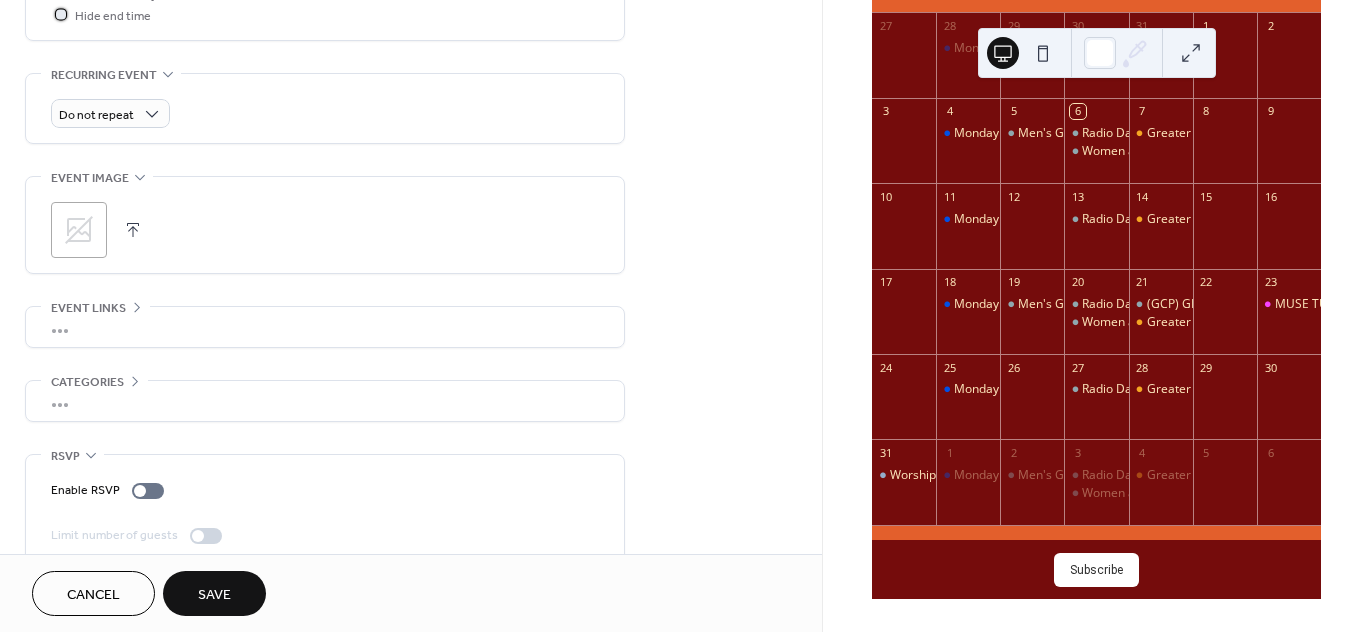 scroll, scrollTop: 853, scrollLeft: 0, axis: vertical 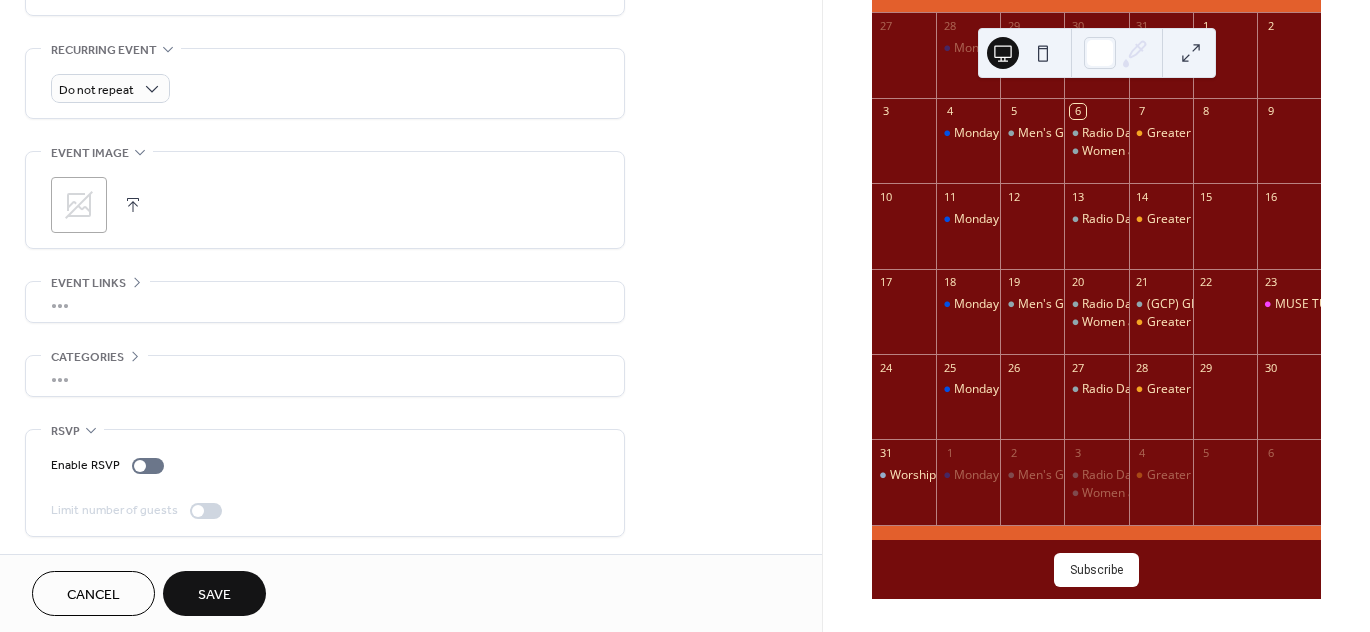 click on ";" at bounding box center (325, 200) 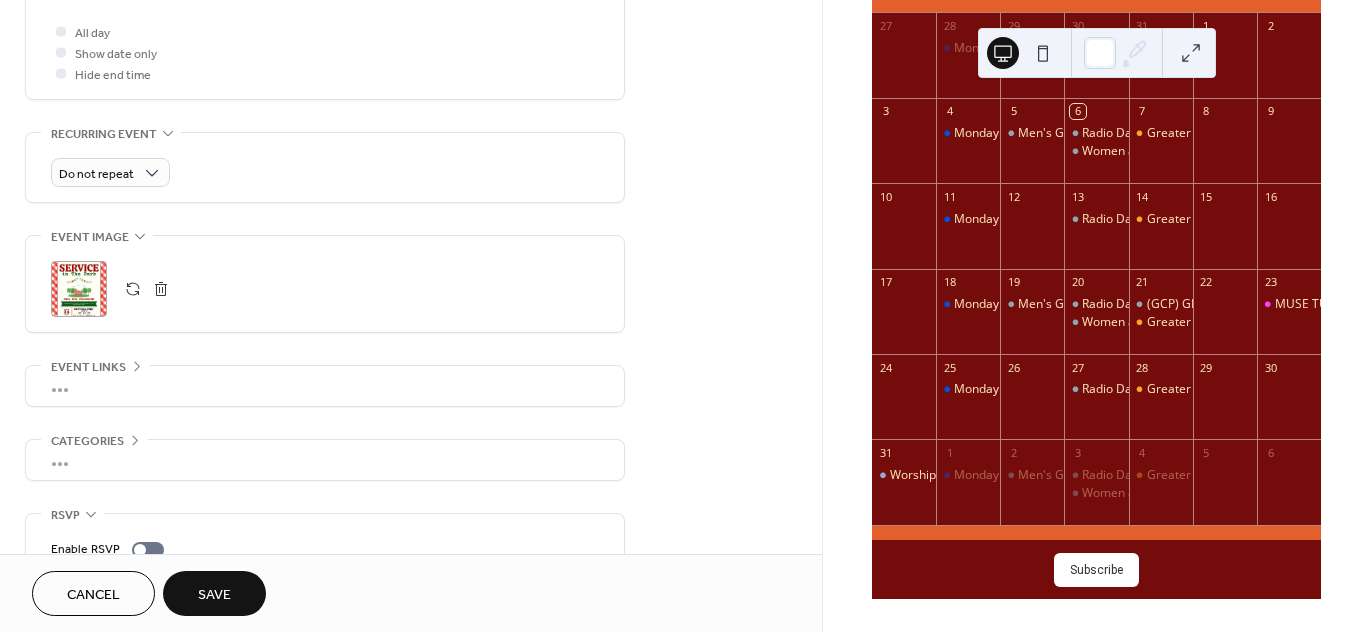 scroll, scrollTop: 853, scrollLeft: 0, axis: vertical 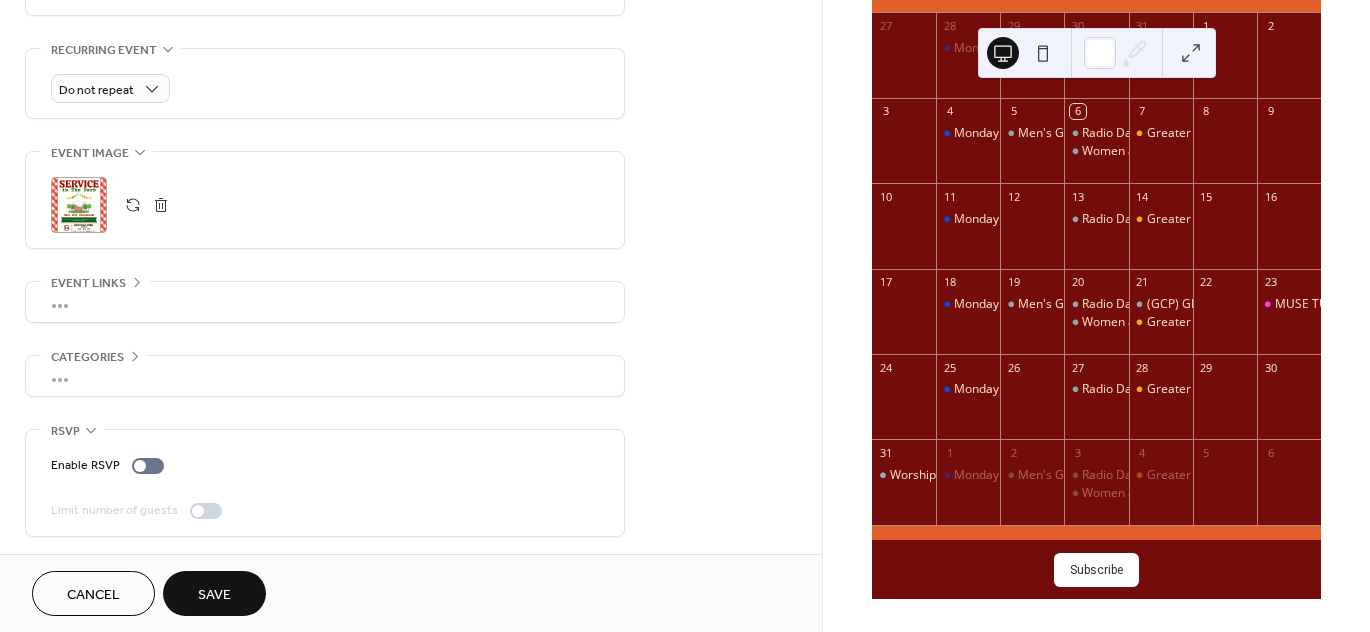 click on "Save" at bounding box center (214, 593) 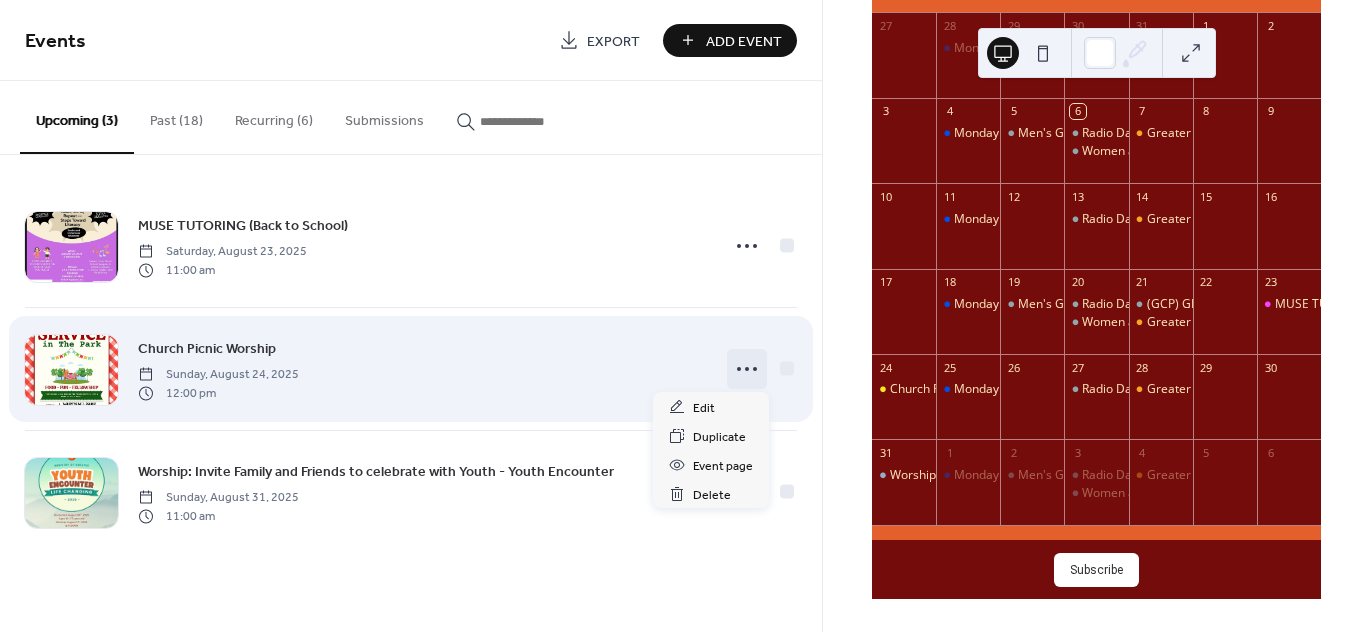 click 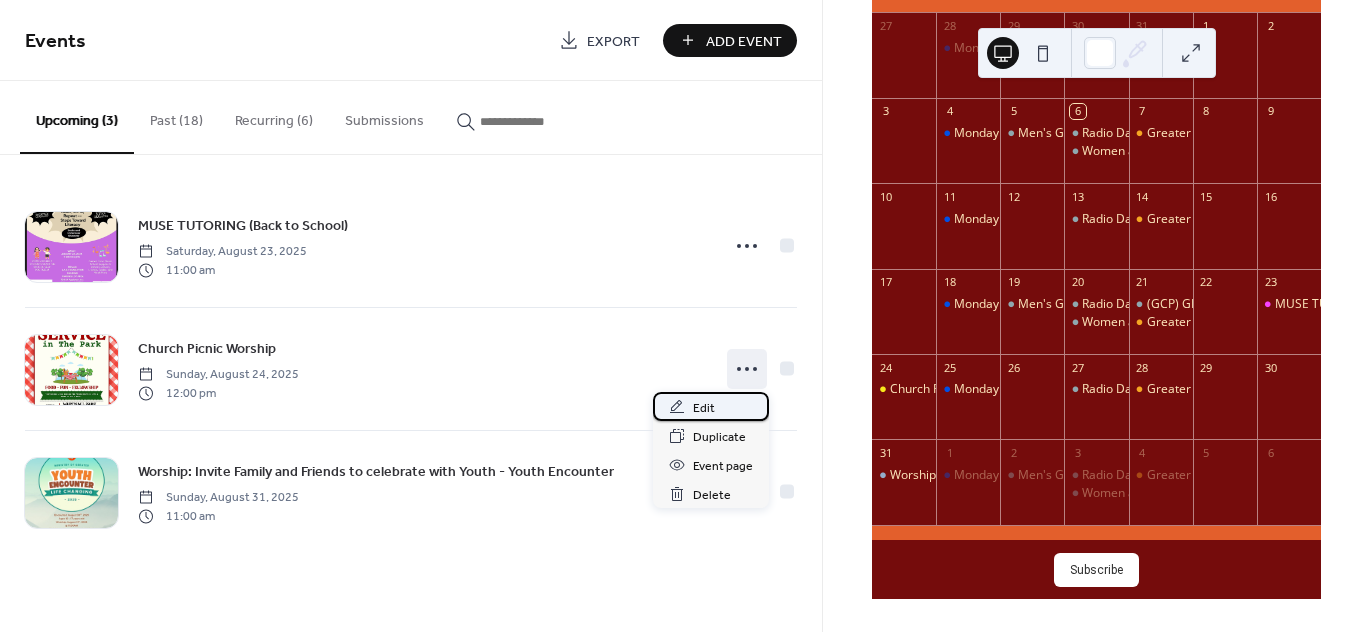 click on "Edit" at bounding box center (711, 406) 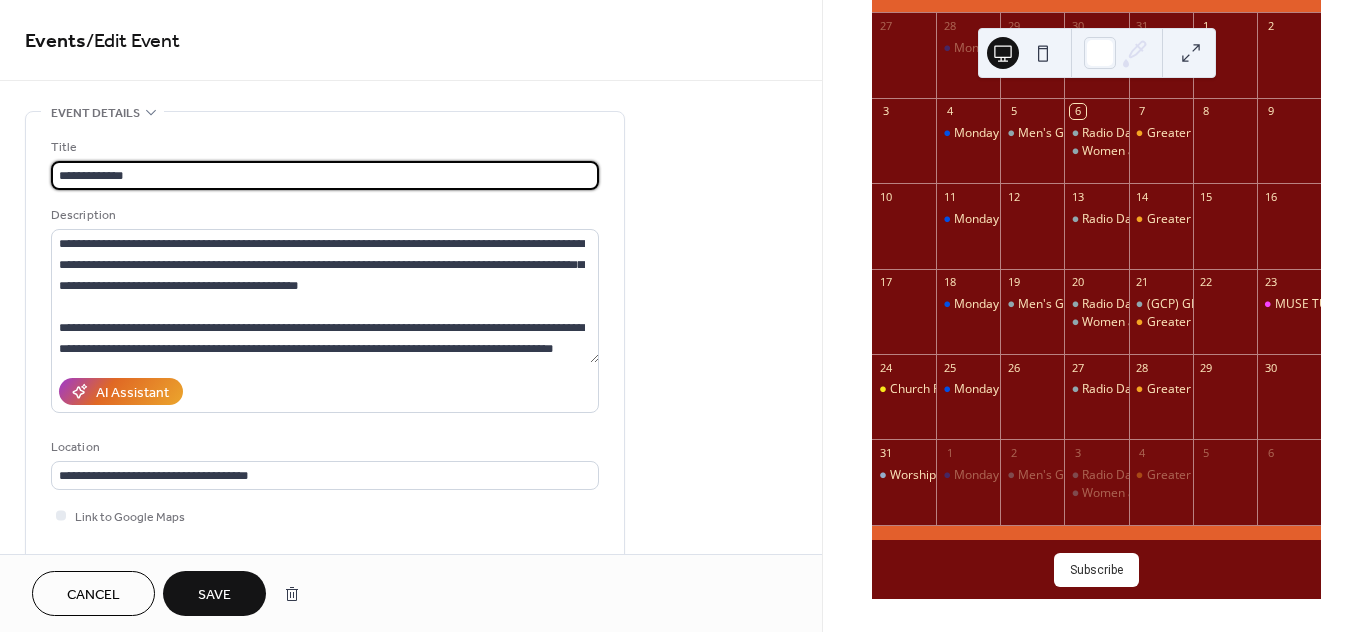 type on "**********" 